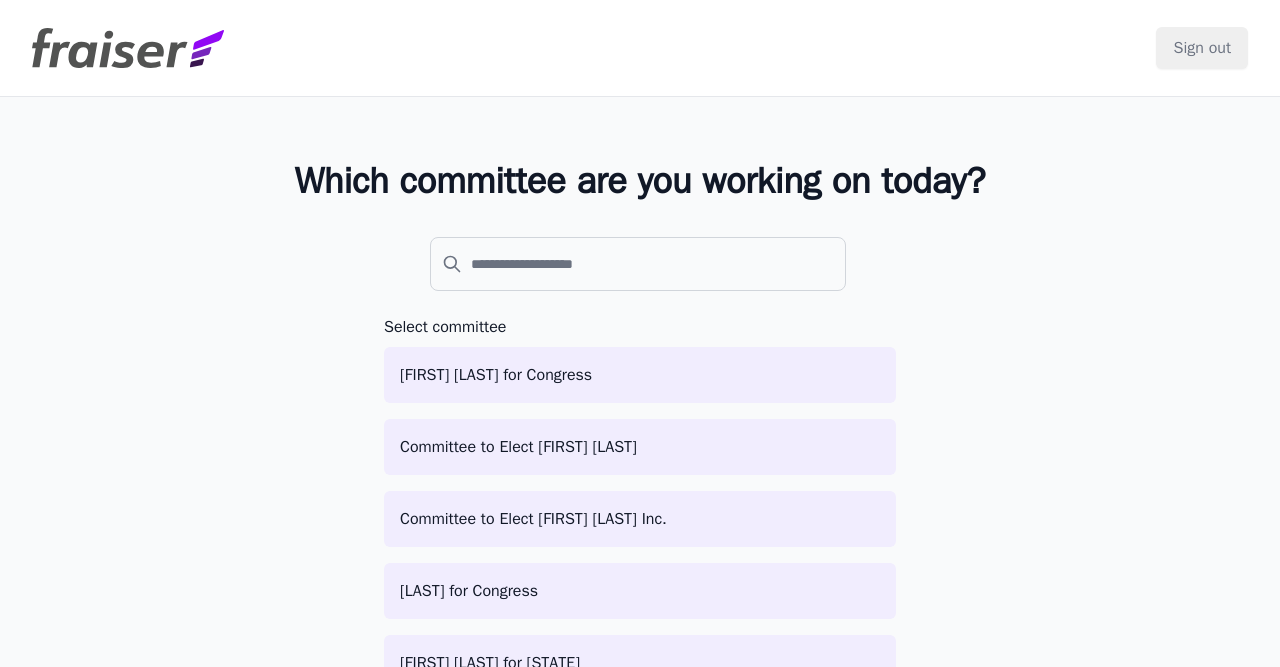 scroll, scrollTop: 0, scrollLeft: 0, axis: both 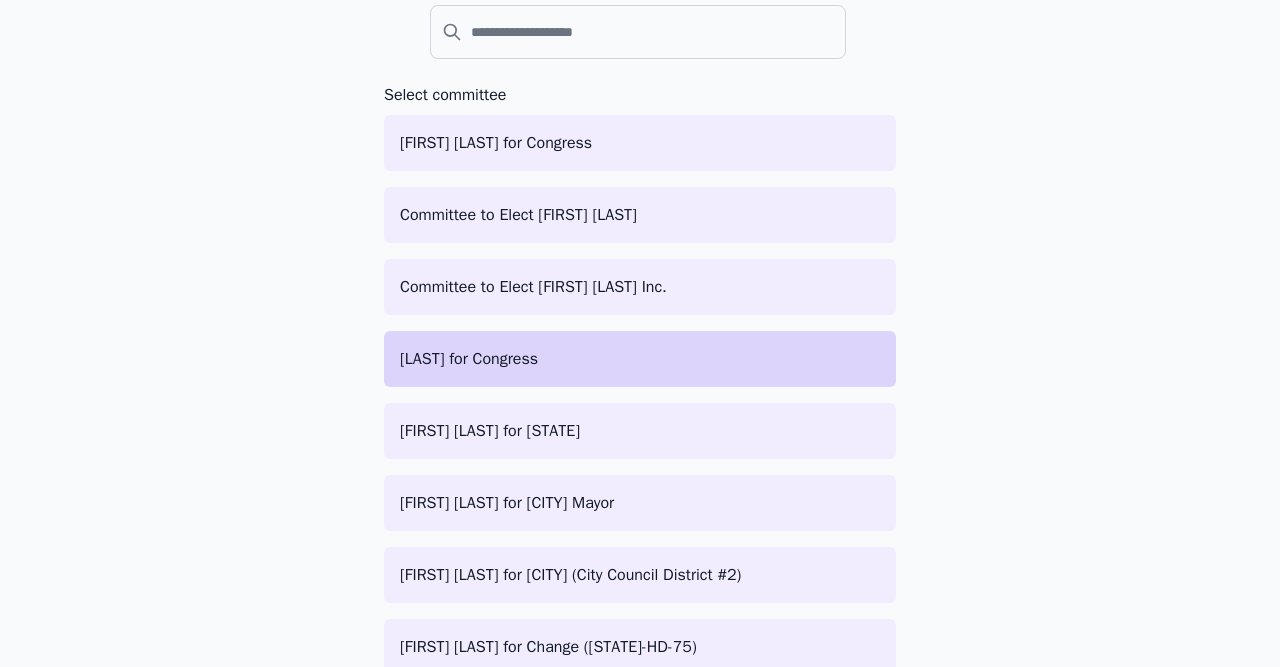 click on "Schneider for Congress" at bounding box center [640, 359] 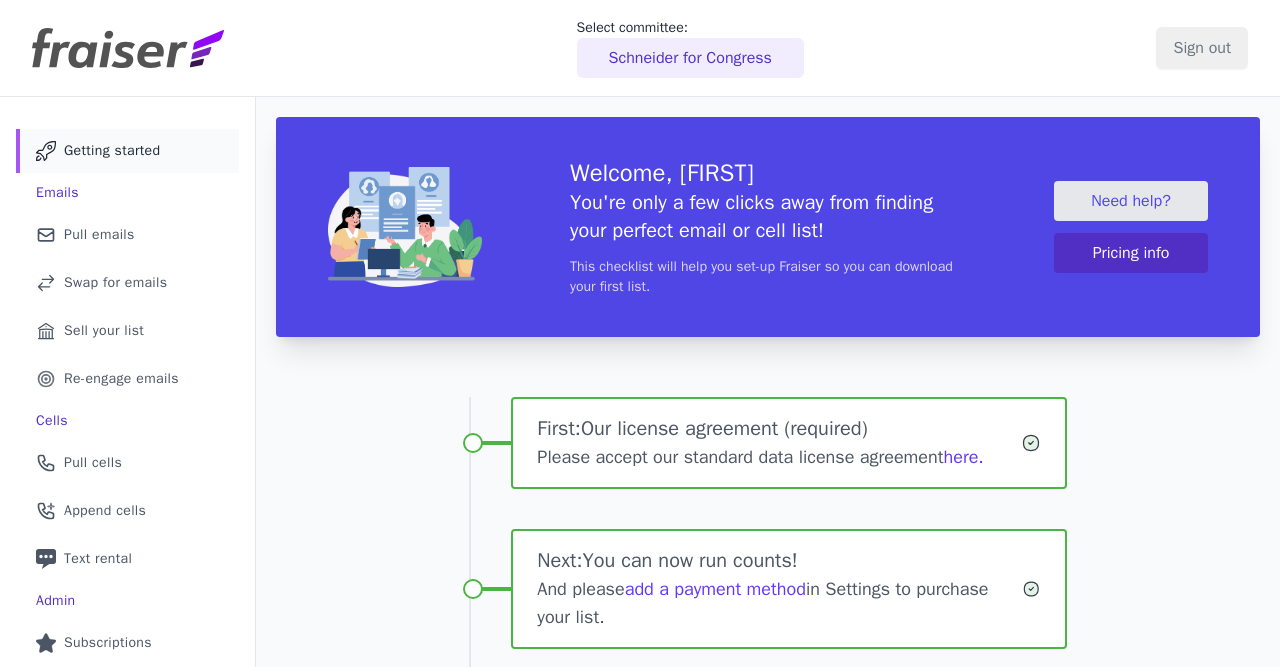 scroll, scrollTop: 0, scrollLeft: 0, axis: both 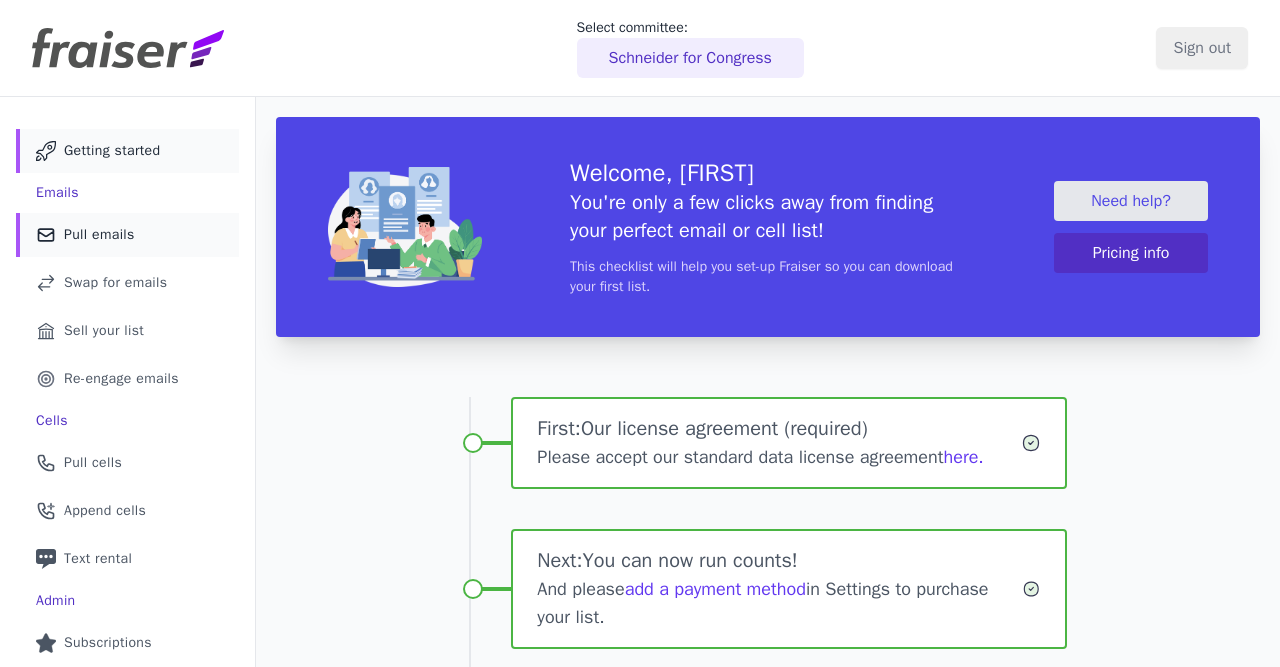 click on "Pull emails" at bounding box center [99, 235] 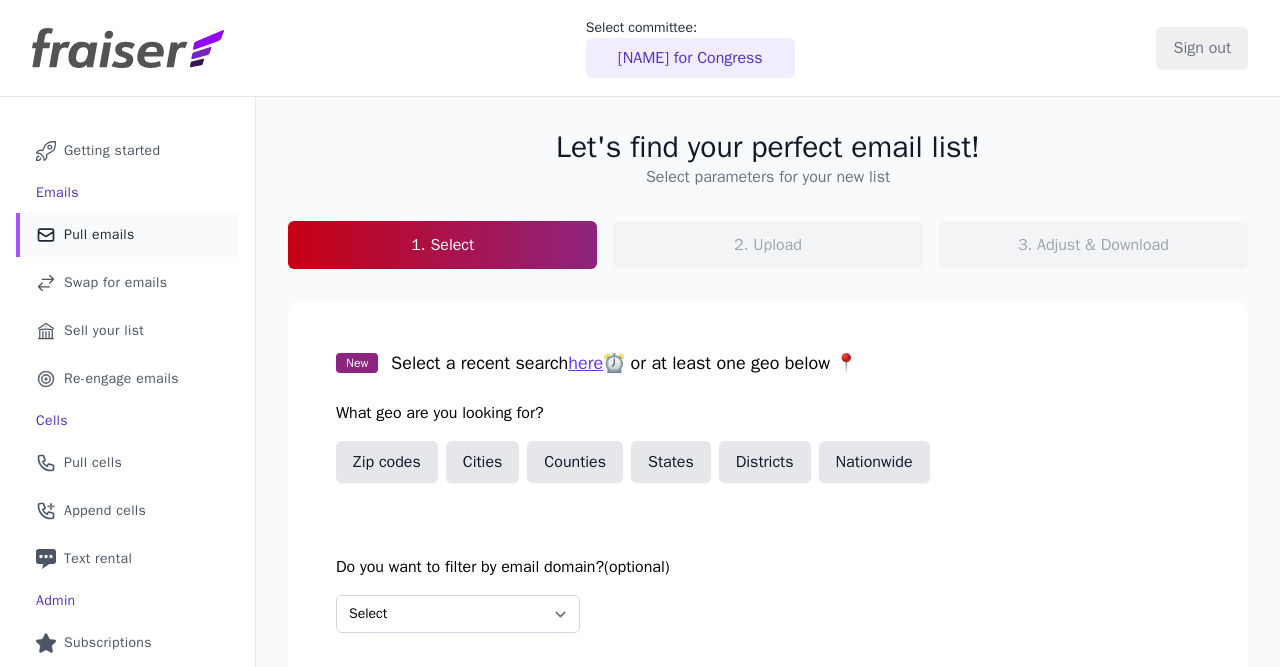 scroll, scrollTop: 0, scrollLeft: 0, axis: both 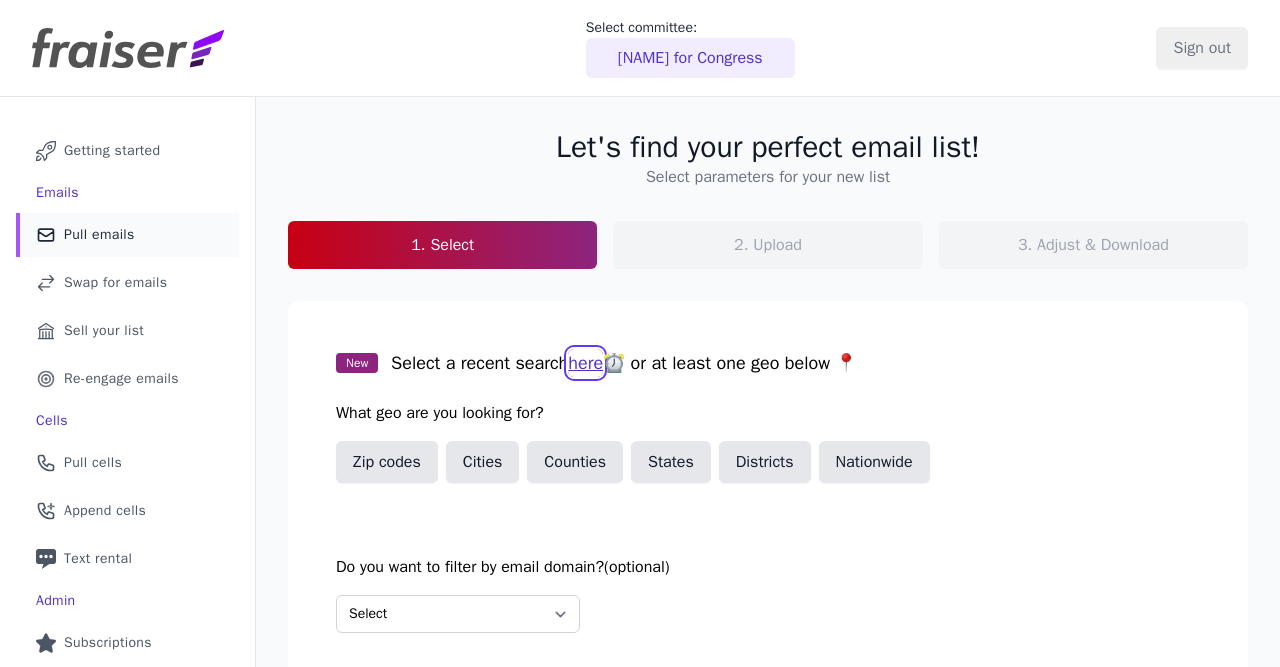 click on "here" at bounding box center [585, 363] 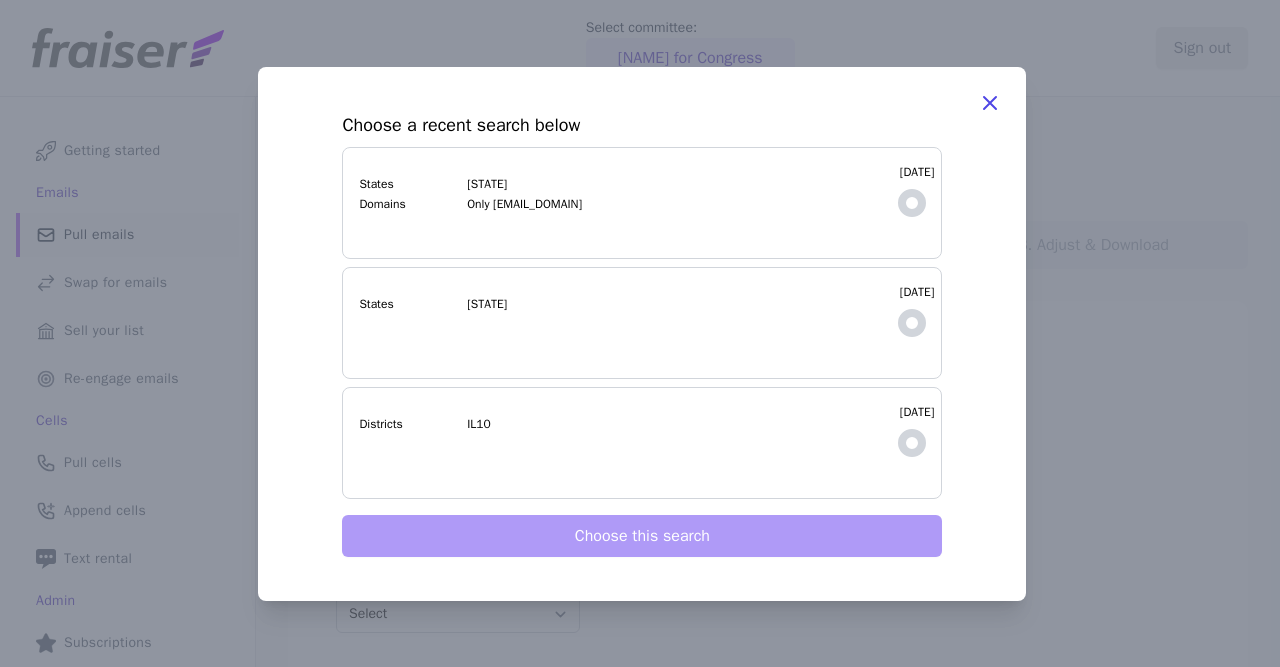 click on "7/28/2025         States           IL       Domains           Only gmail" at bounding box center (642, 203) 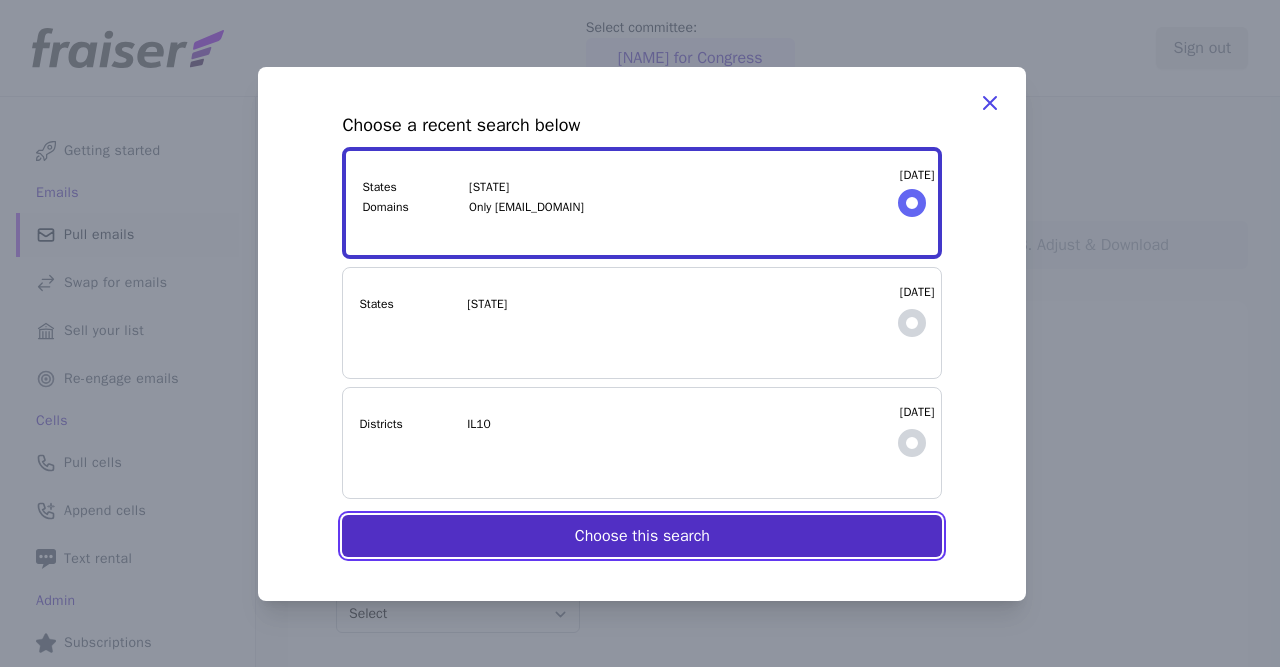 click on "Choose this search" at bounding box center (642, 536) 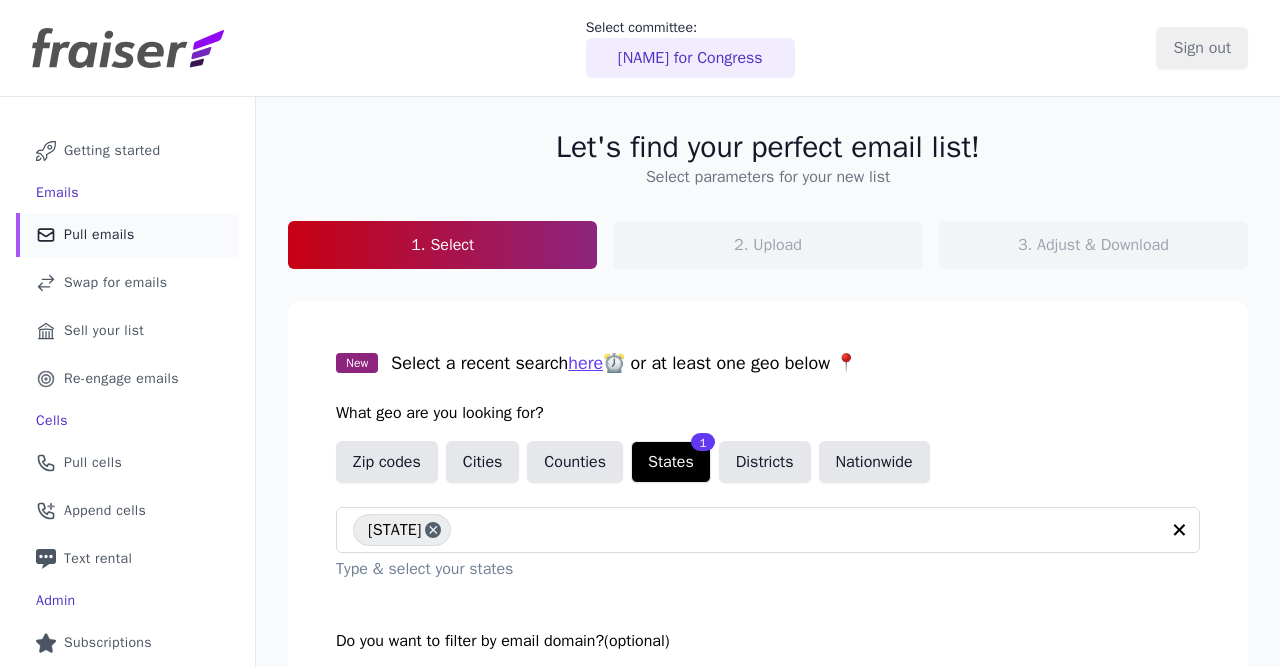 scroll, scrollTop: 246, scrollLeft: 0, axis: vertical 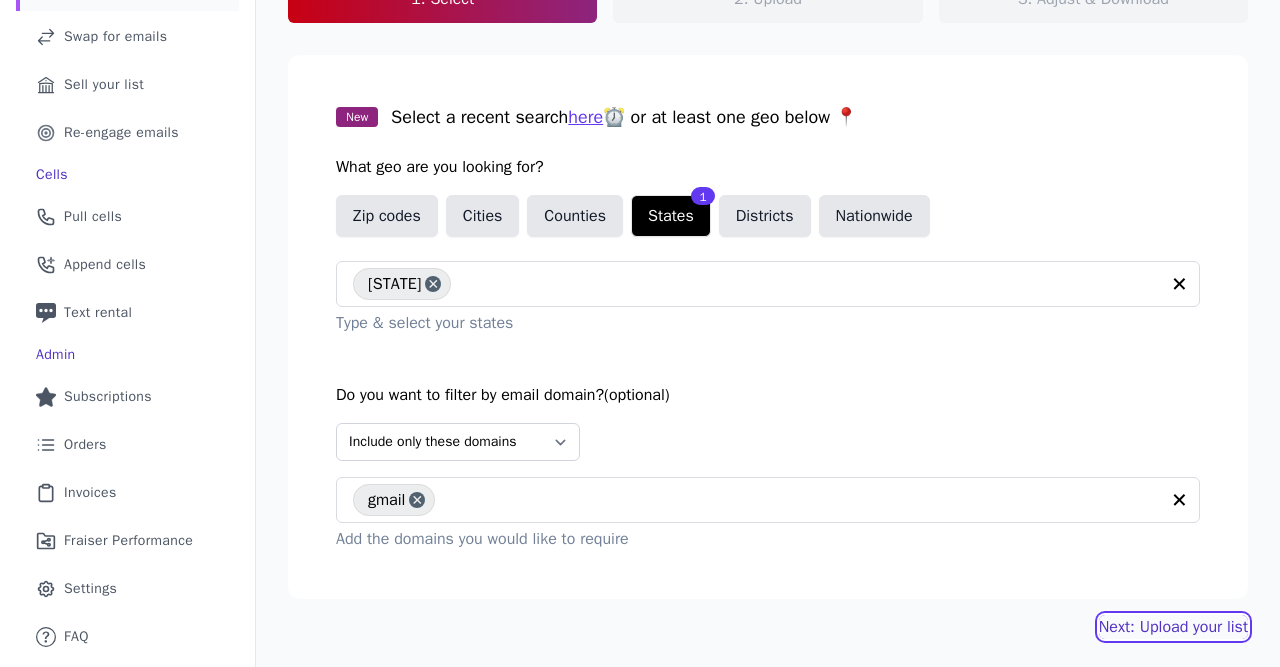 click on "Next: Upload your list" at bounding box center [1173, 627] 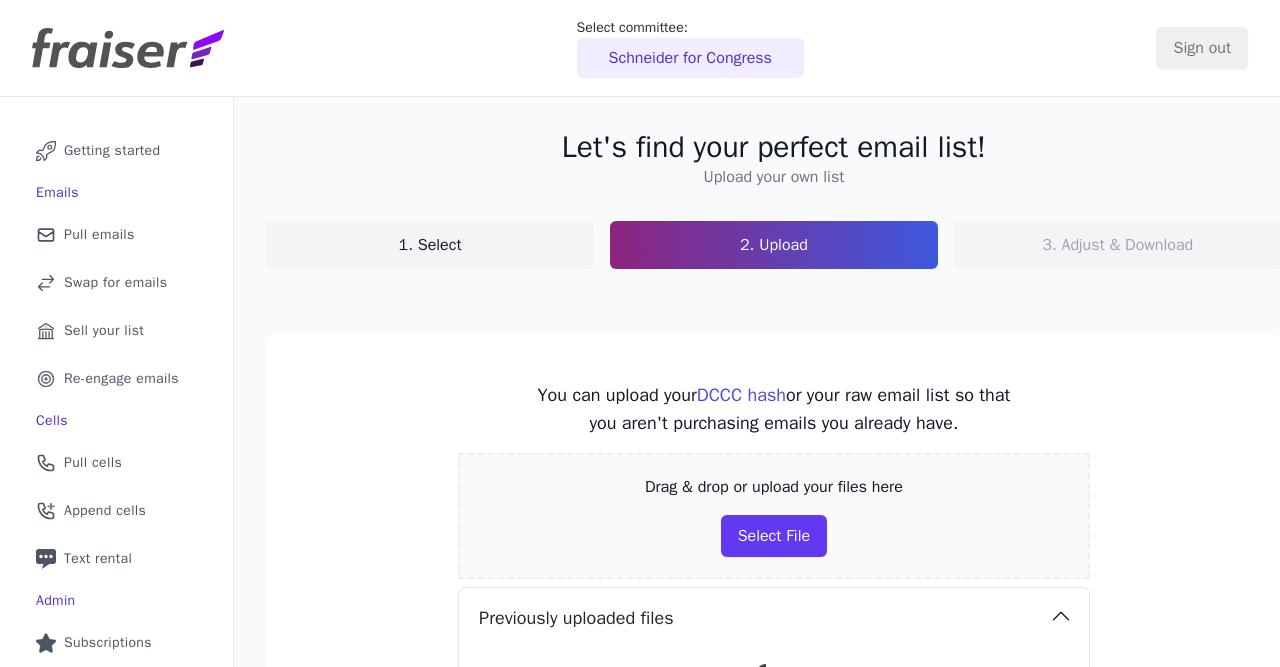 scroll, scrollTop: 0, scrollLeft: 0, axis: both 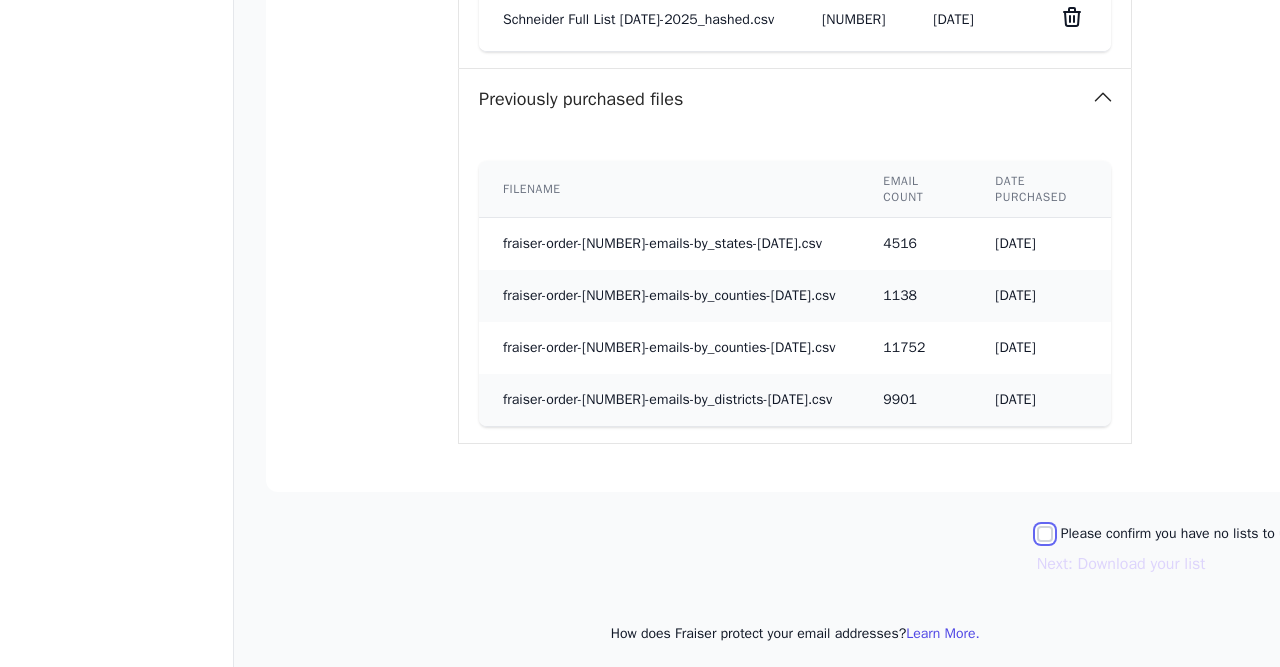 click on "Please confirm you have no lists to upload." at bounding box center (1045, 534) 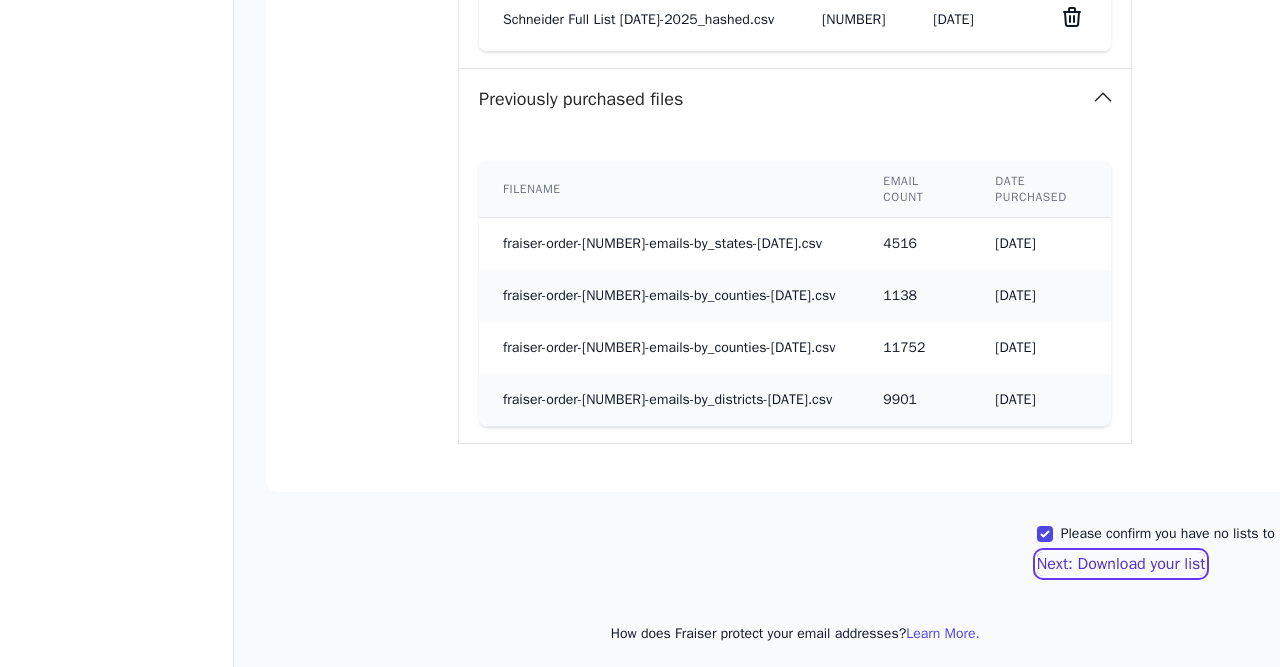 click on "Next: Download your list" at bounding box center (1121, 564) 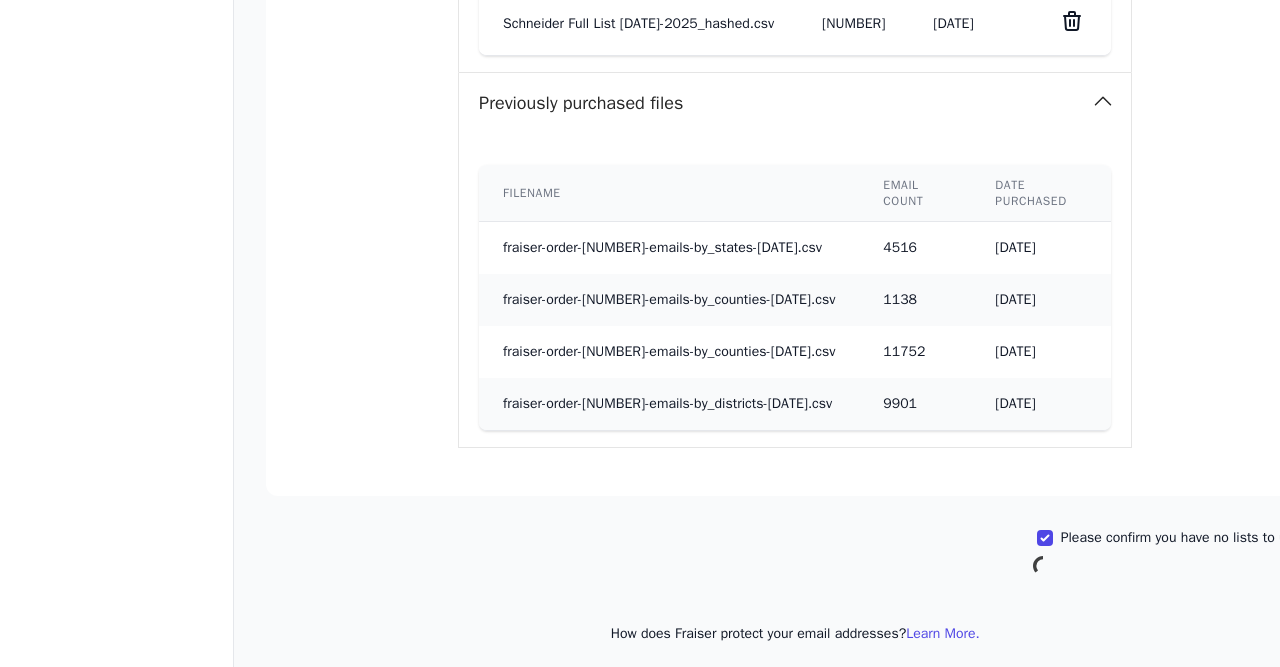 scroll, scrollTop: 237, scrollLeft: 0, axis: vertical 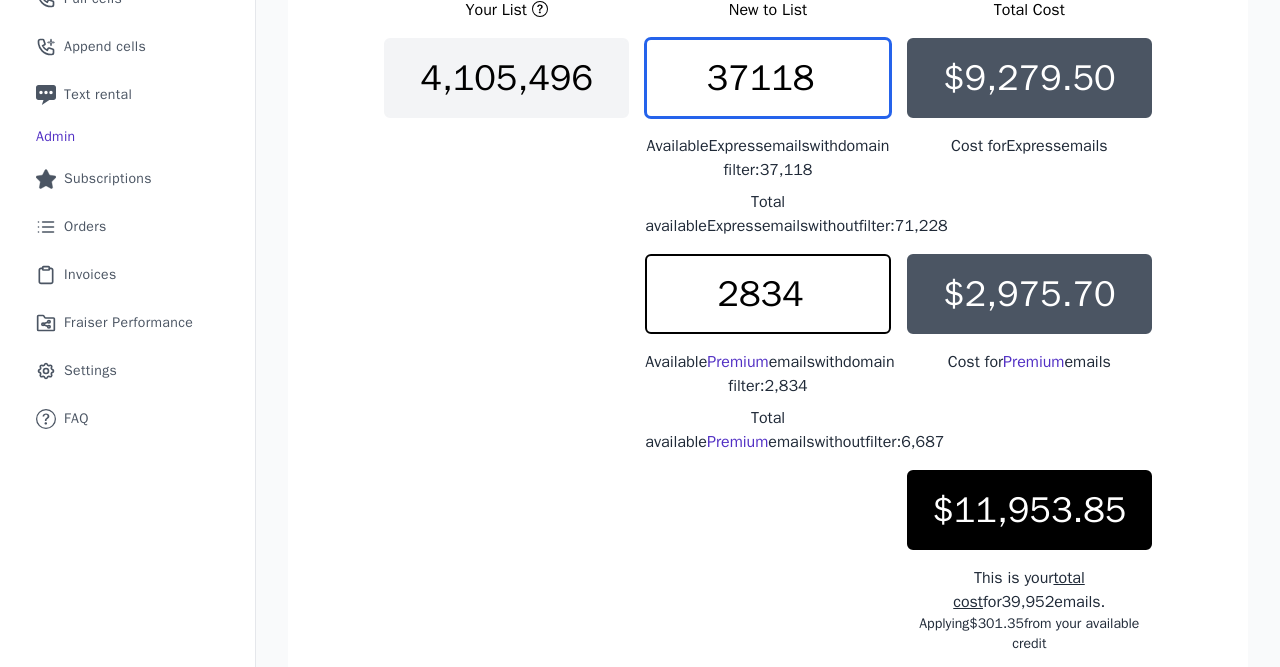 drag, startPoint x: 794, startPoint y: 81, endPoint x: 172, endPoint y: 89, distance: 622.05145 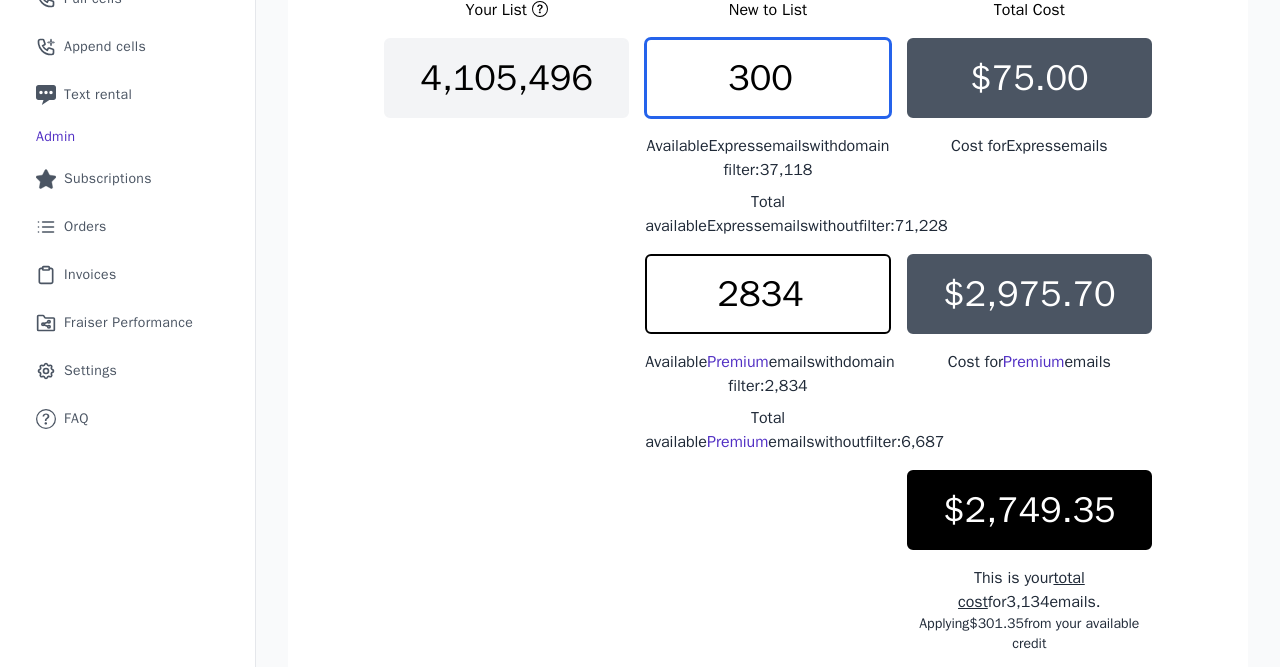 type on "300" 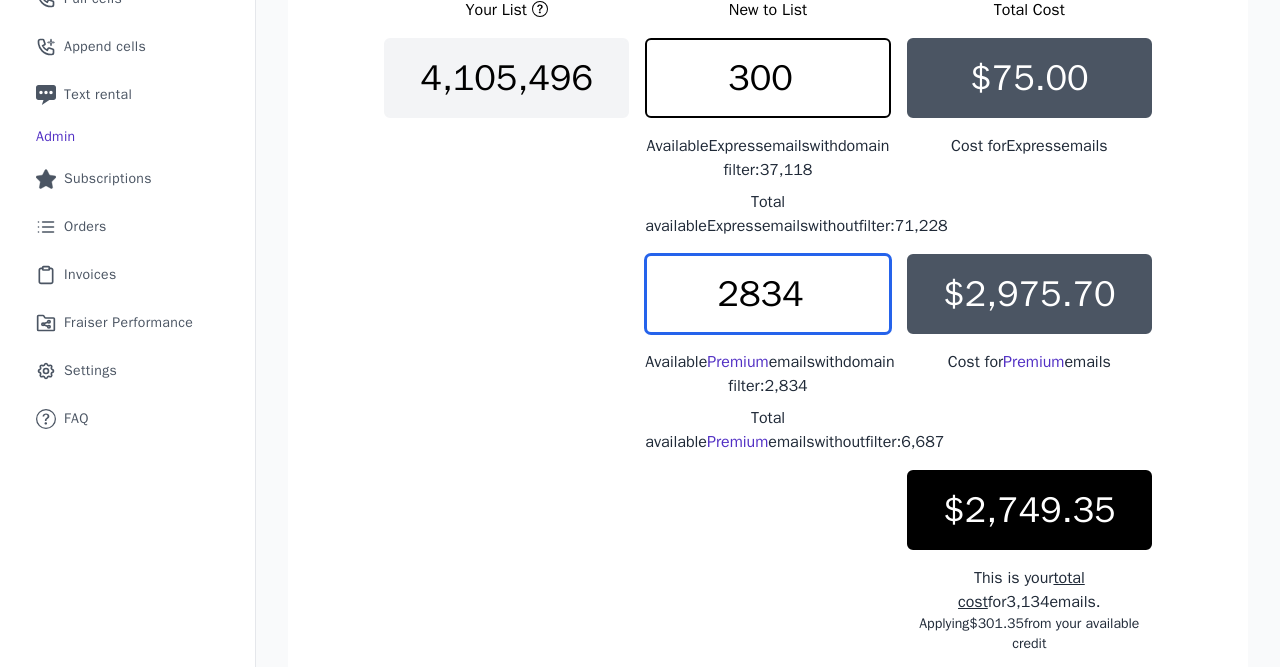 drag, startPoint x: 805, startPoint y: 286, endPoint x: 464, endPoint y: 322, distance: 342.89502 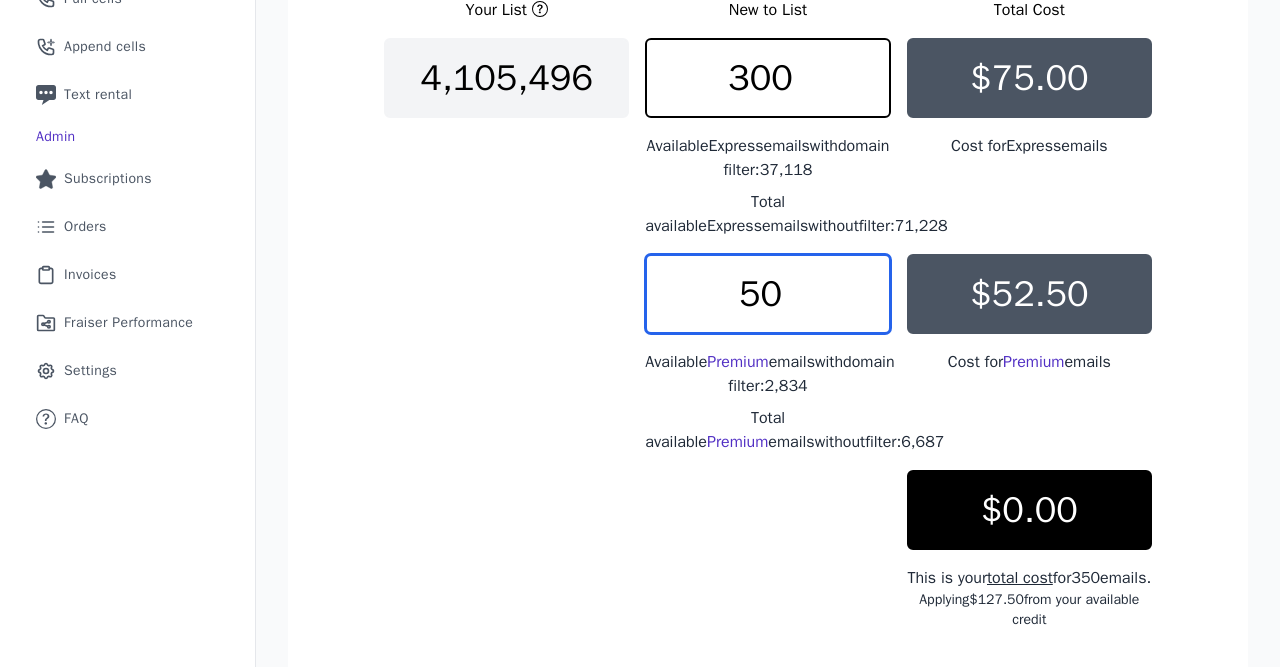 type on "50" 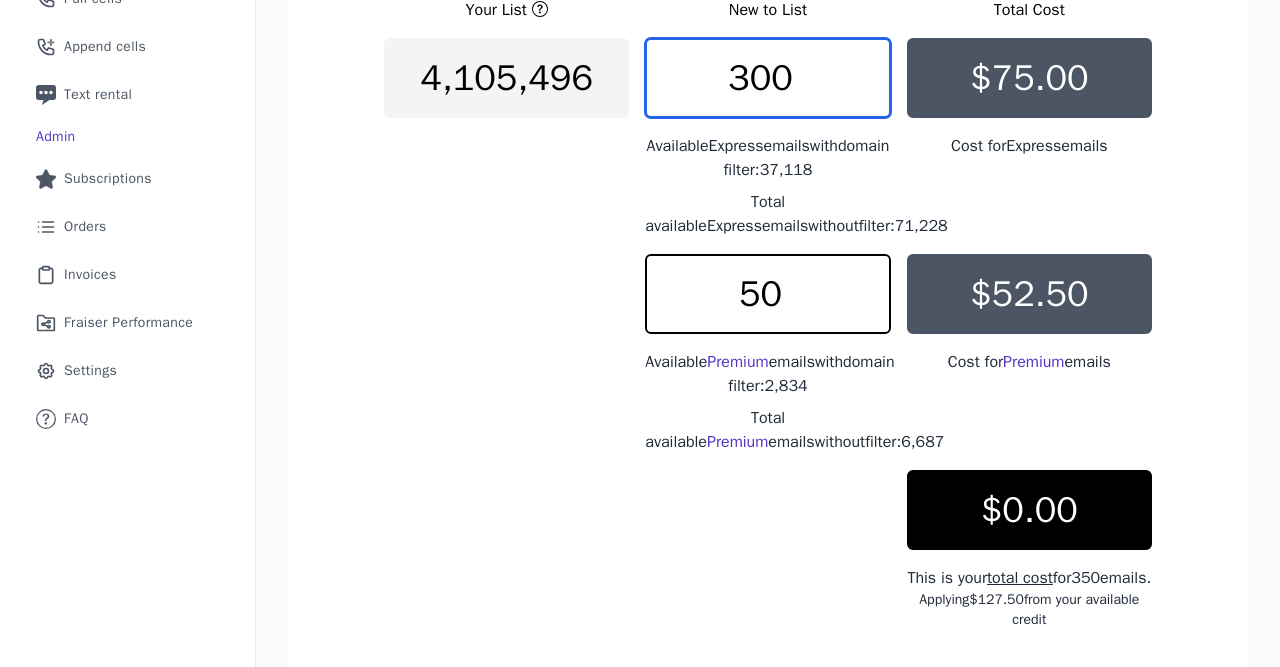 drag, startPoint x: 752, startPoint y: 73, endPoint x: 726, endPoint y: 75, distance: 26.076809 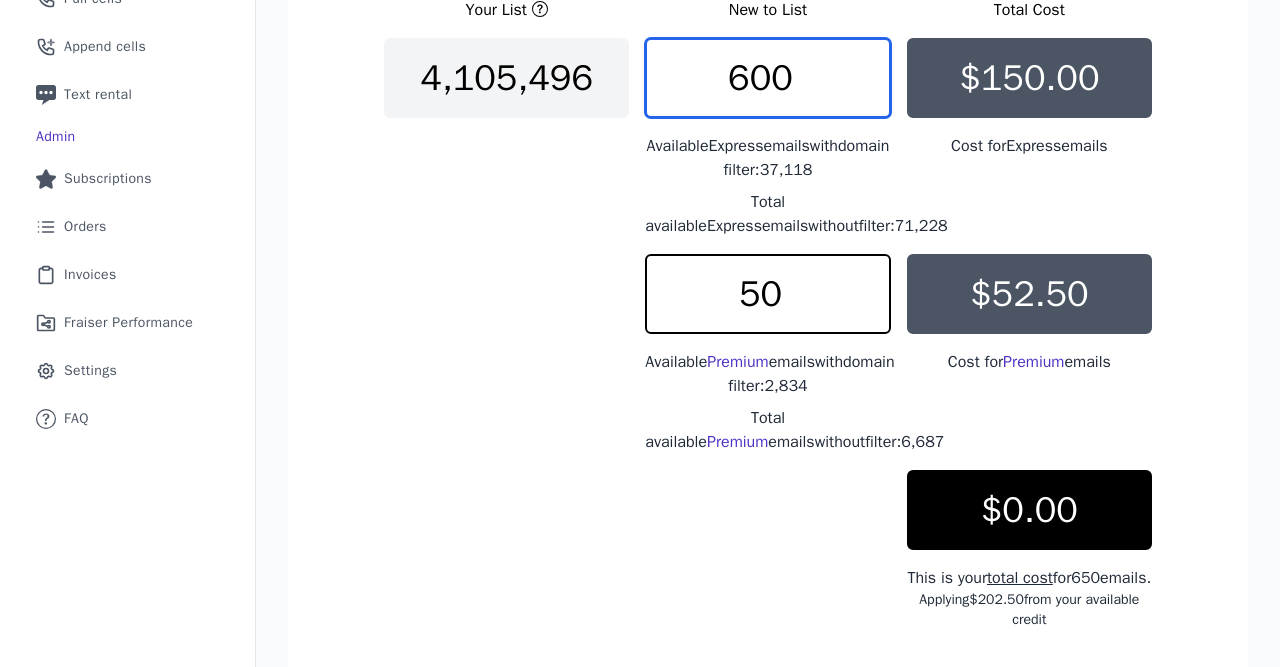 click on "600" at bounding box center [767, 78] 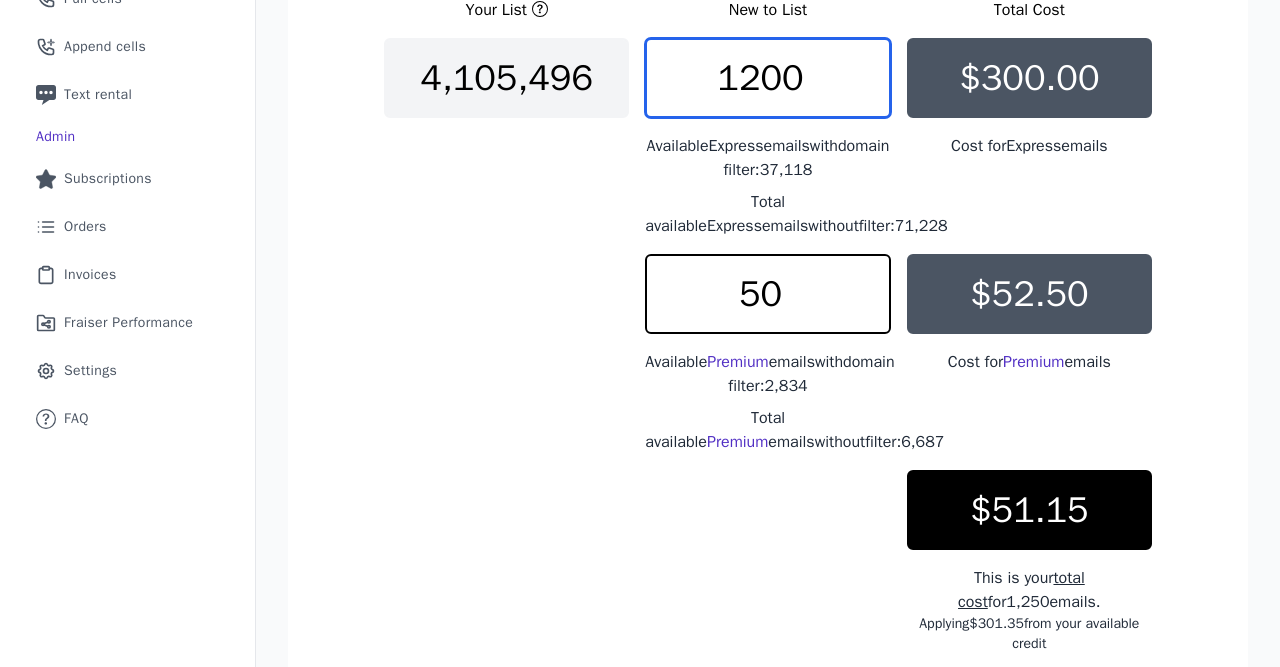 click on "1200" at bounding box center [767, 78] 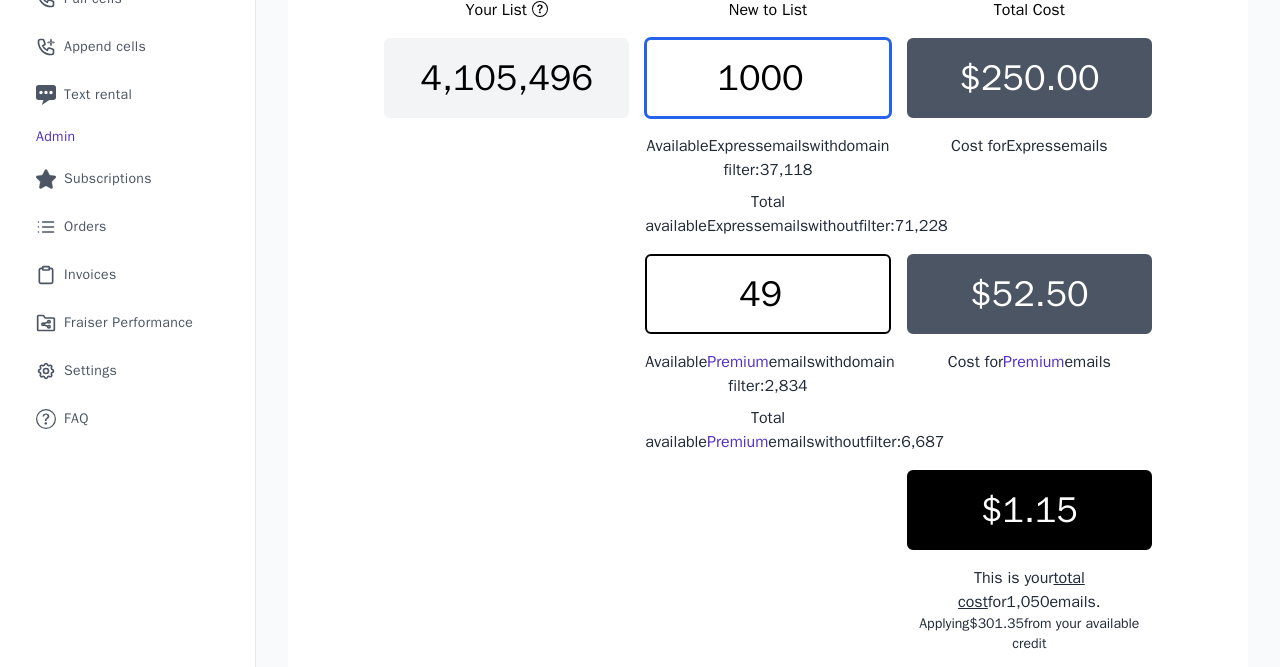 click on "49" at bounding box center (767, 294) 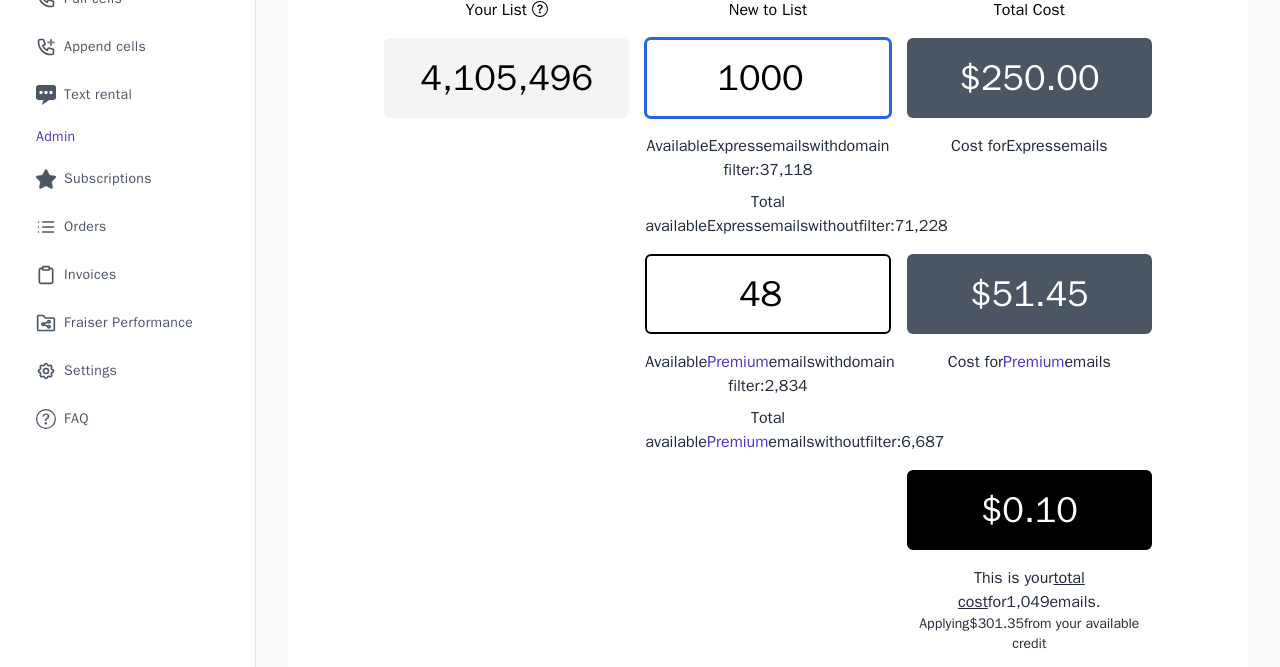 click on "48" at bounding box center [767, 294] 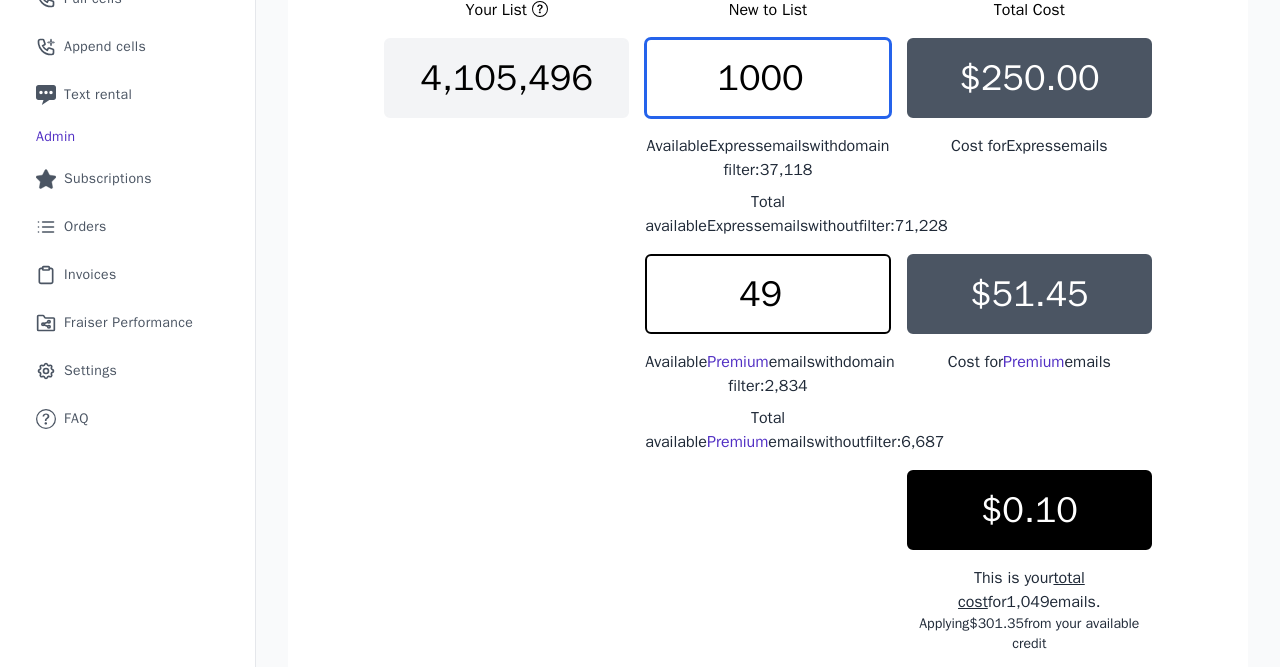 click on "49" at bounding box center (767, 294) 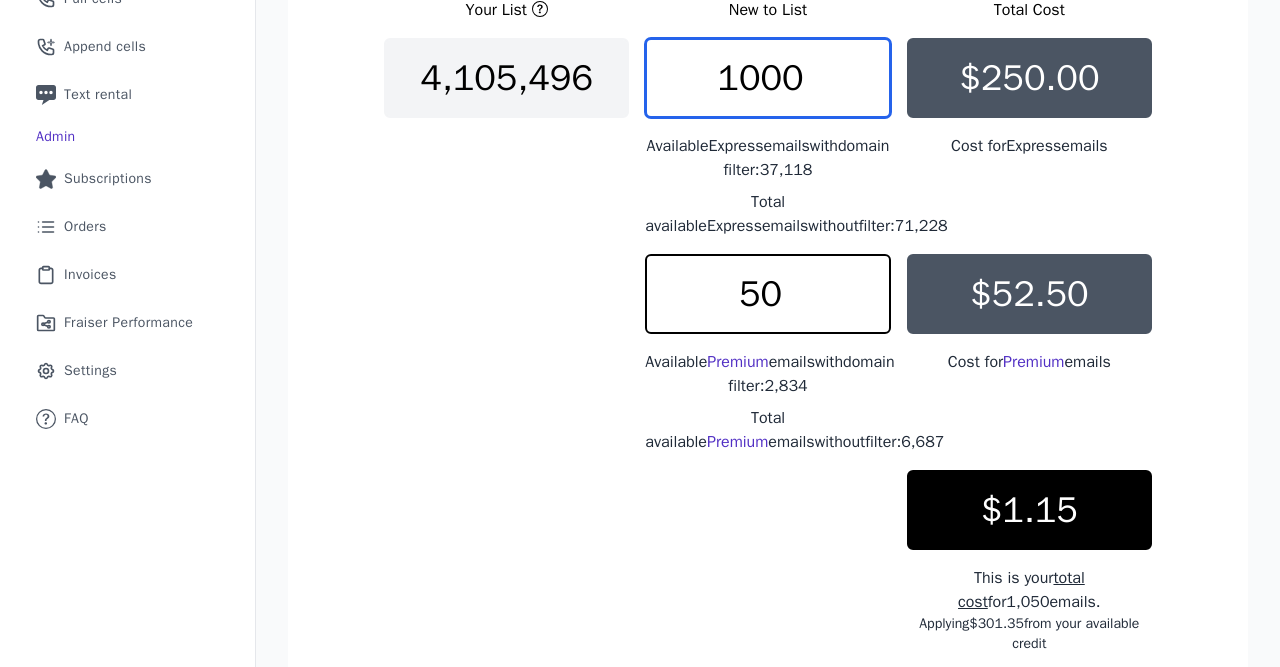 click on "50" at bounding box center [767, 294] 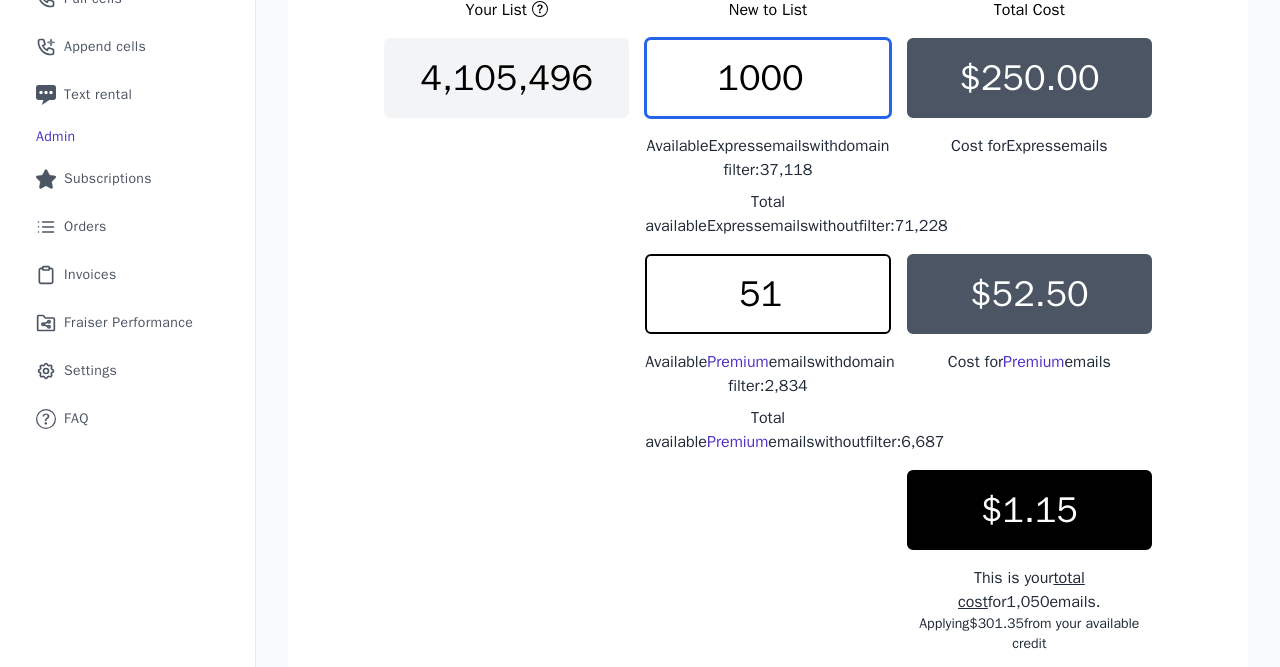 click on "51" at bounding box center (767, 294) 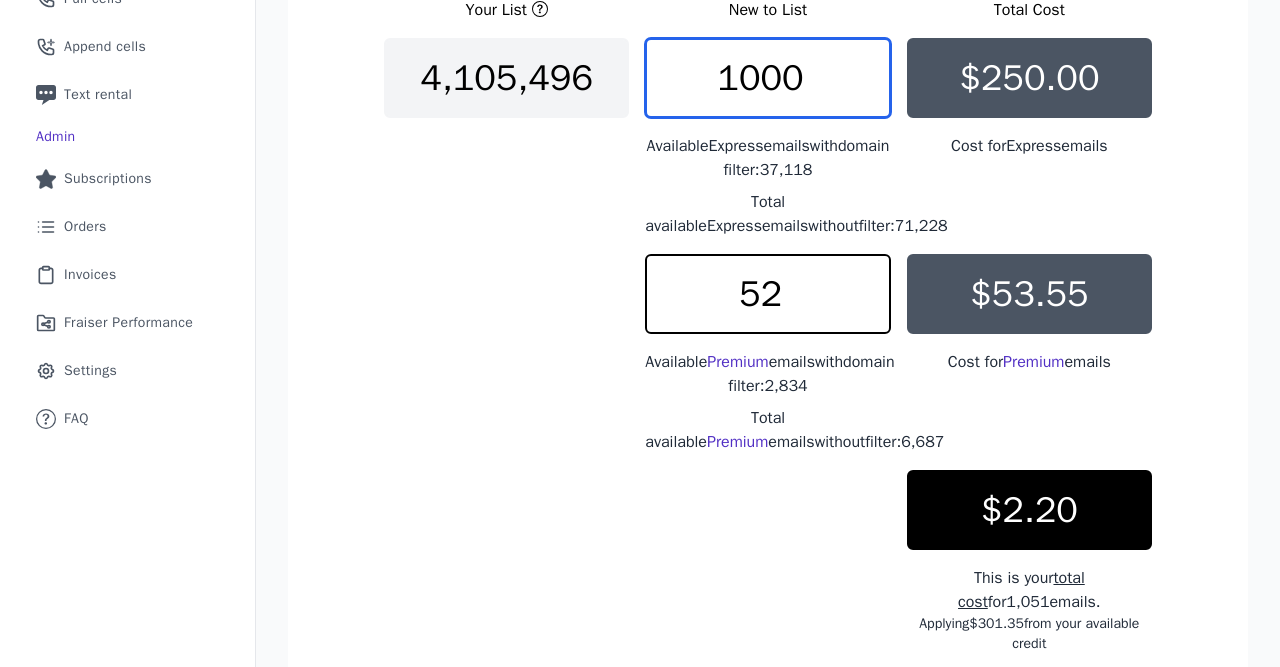 type on "52" 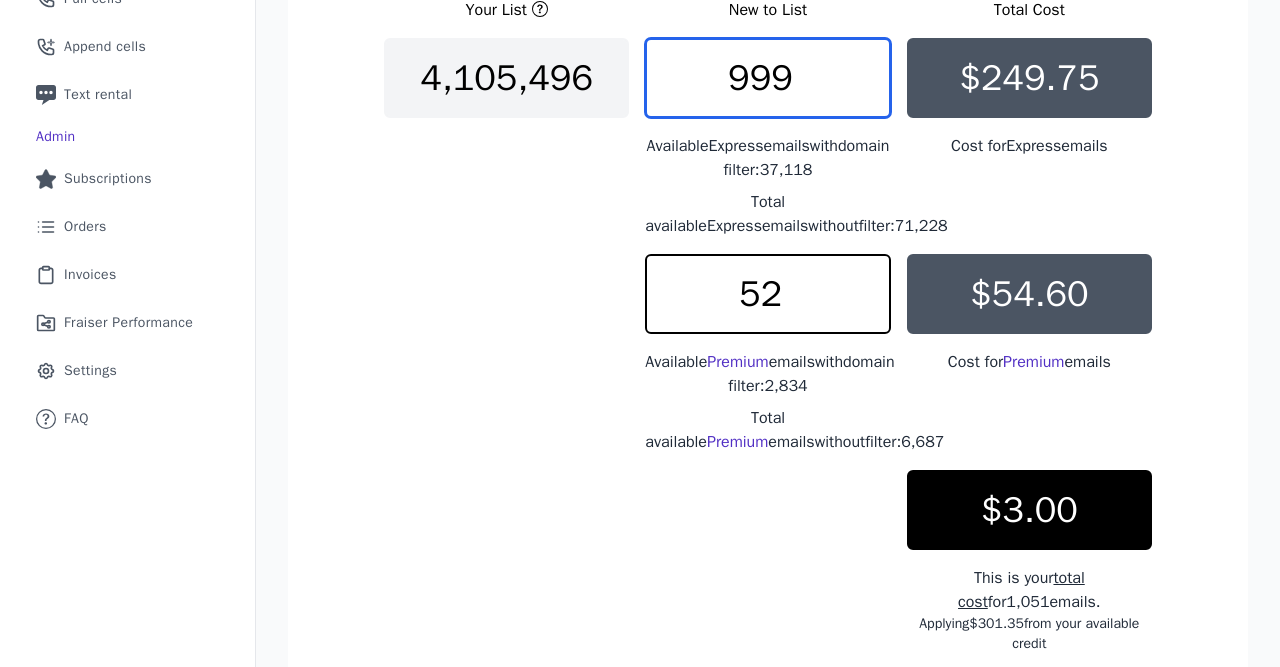 click on "999" at bounding box center (767, 78) 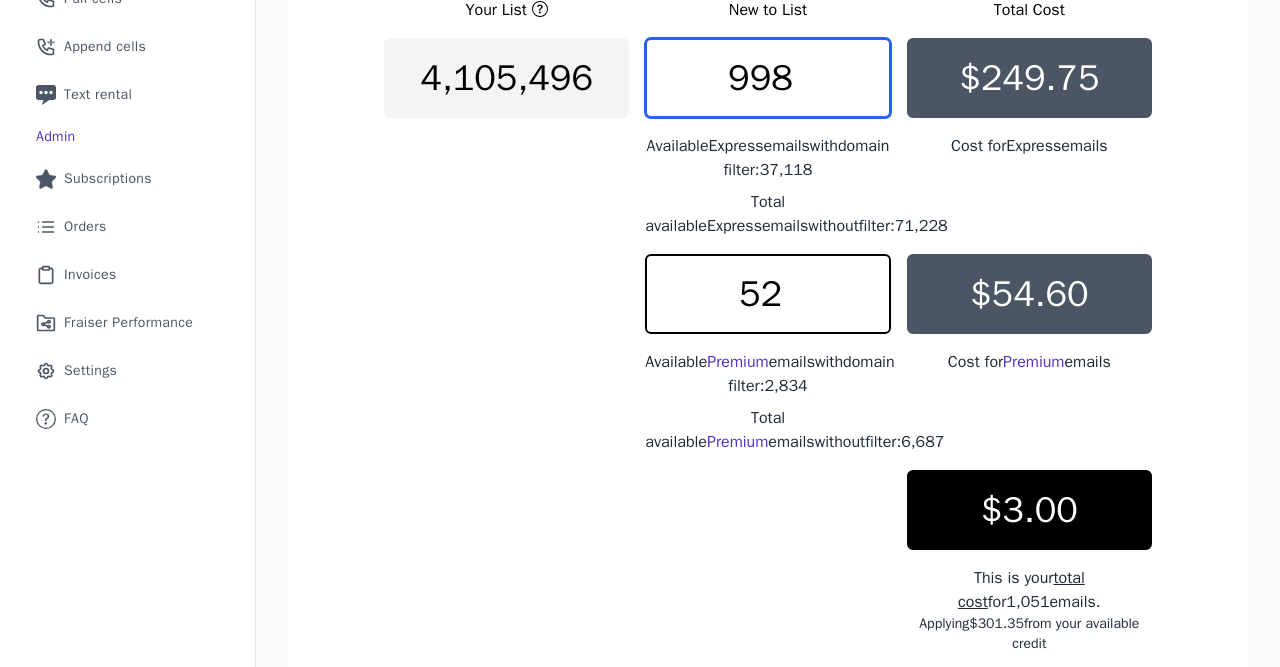 click on "998" at bounding box center (767, 78) 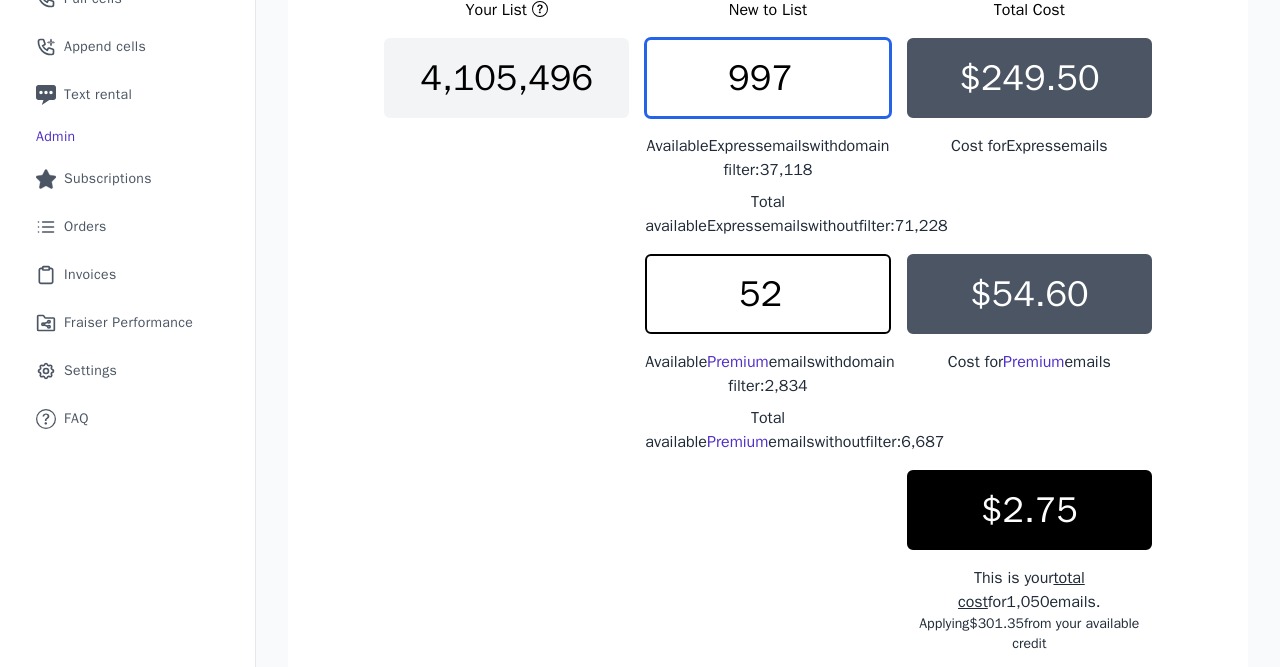 click on "997" at bounding box center [767, 78] 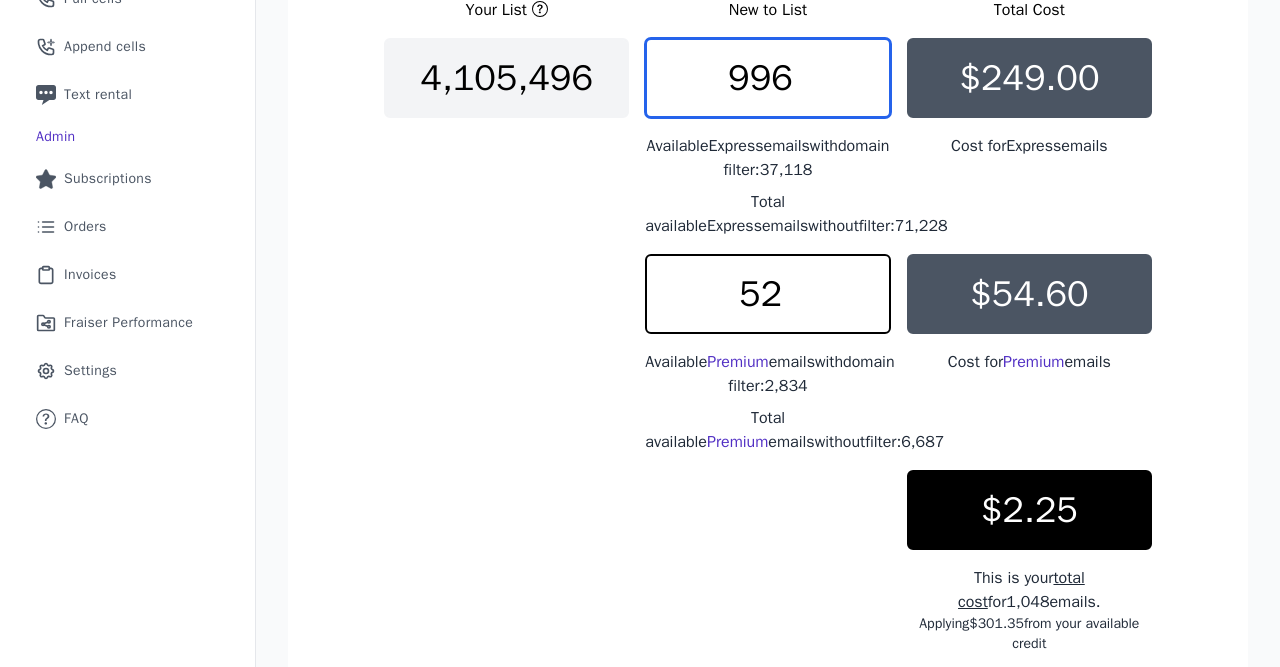 click on "996" at bounding box center (767, 78) 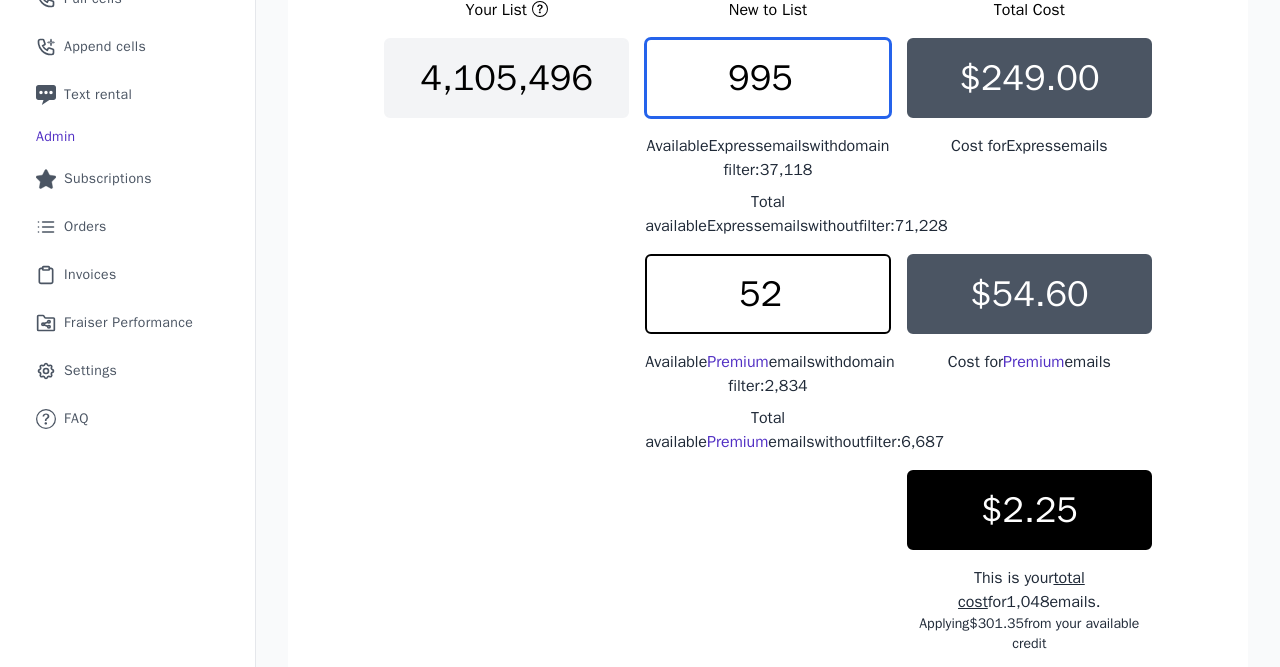 click on "995" at bounding box center [767, 78] 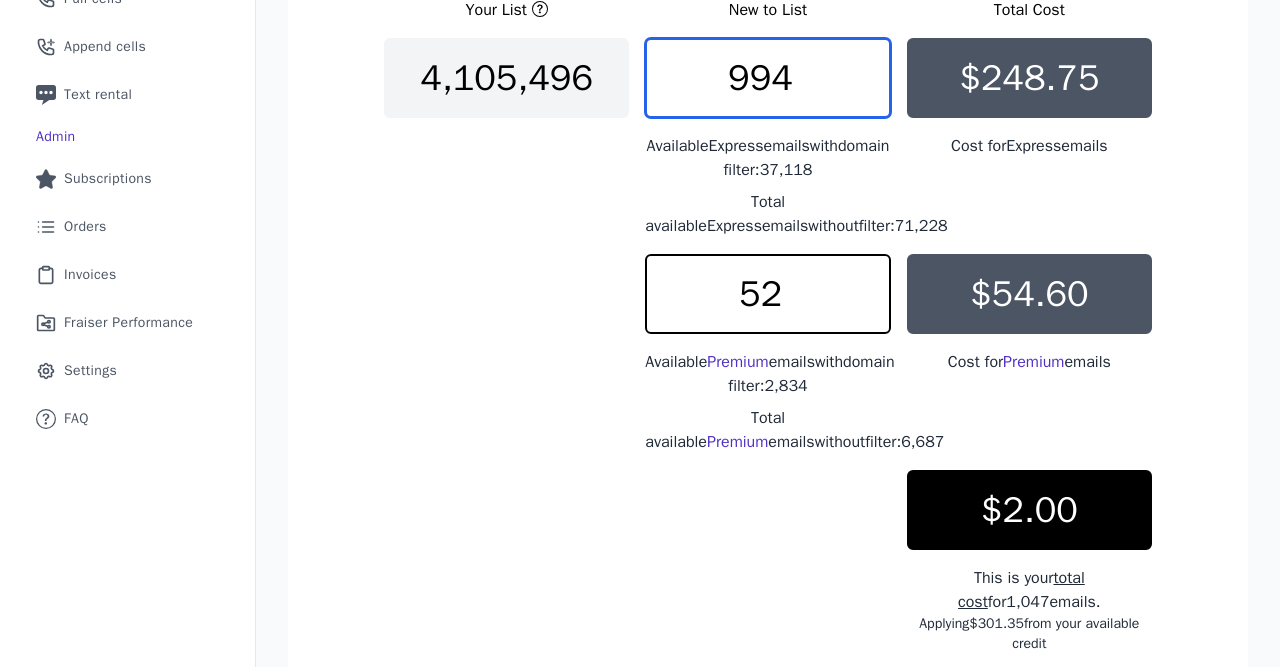 click on "994" at bounding box center (767, 78) 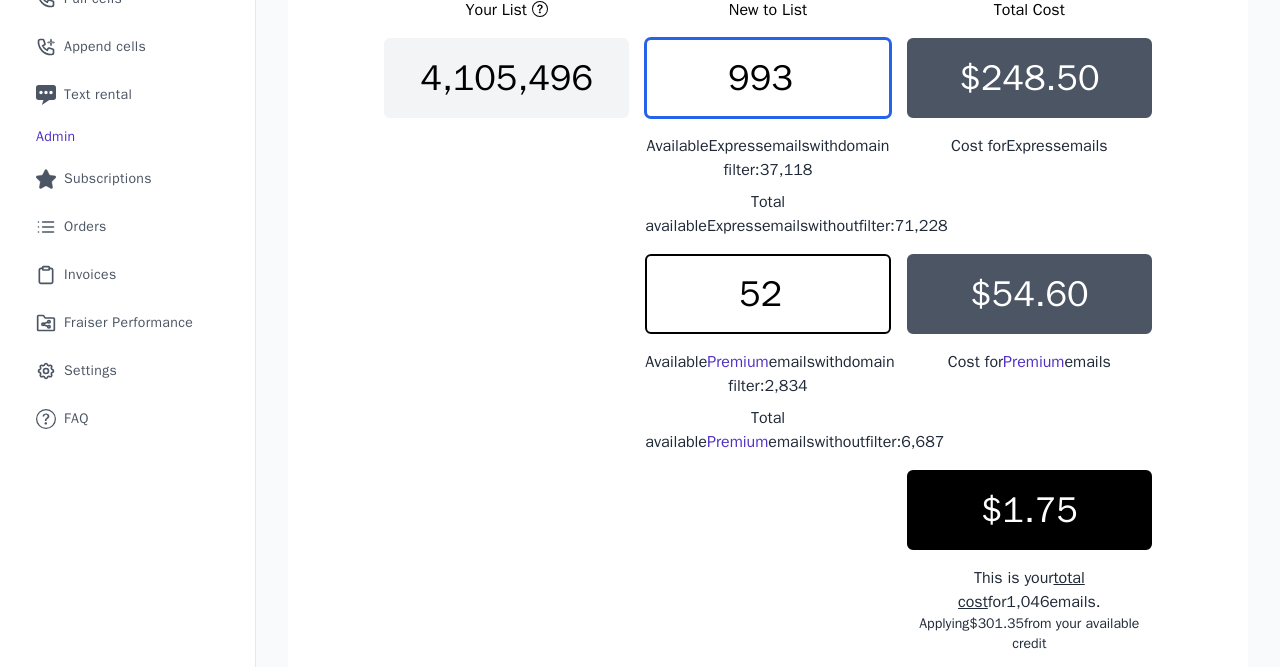 type on "993" 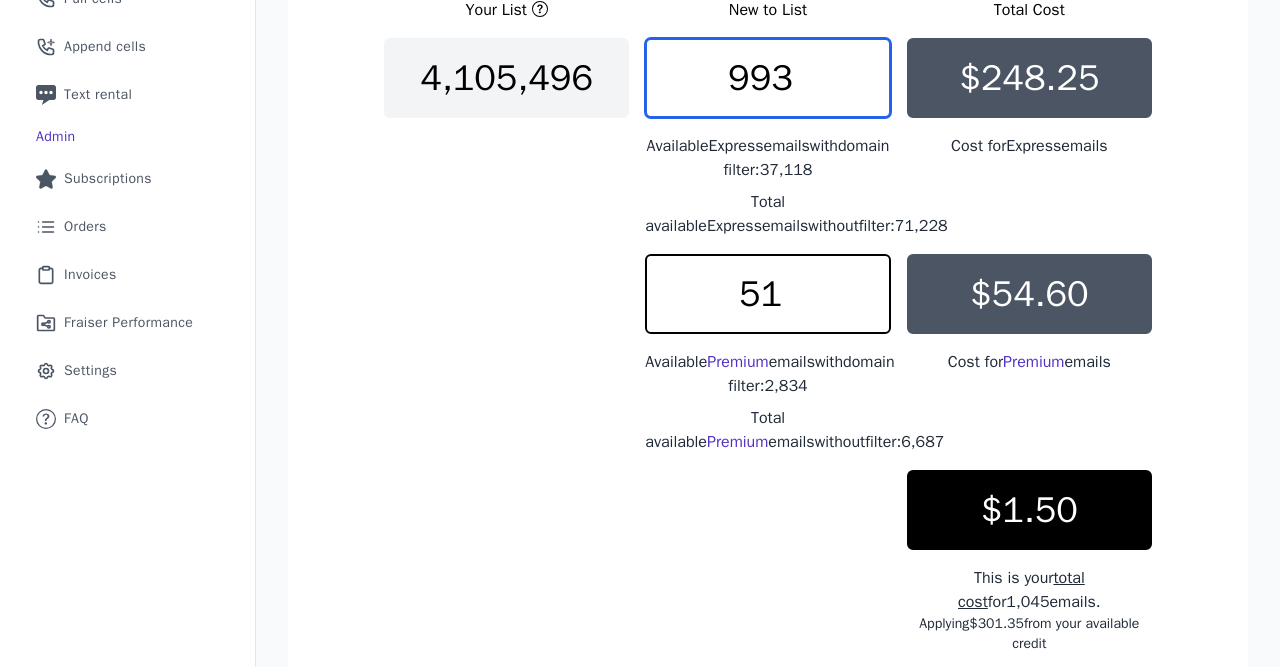 click on "51" at bounding box center [767, 294] 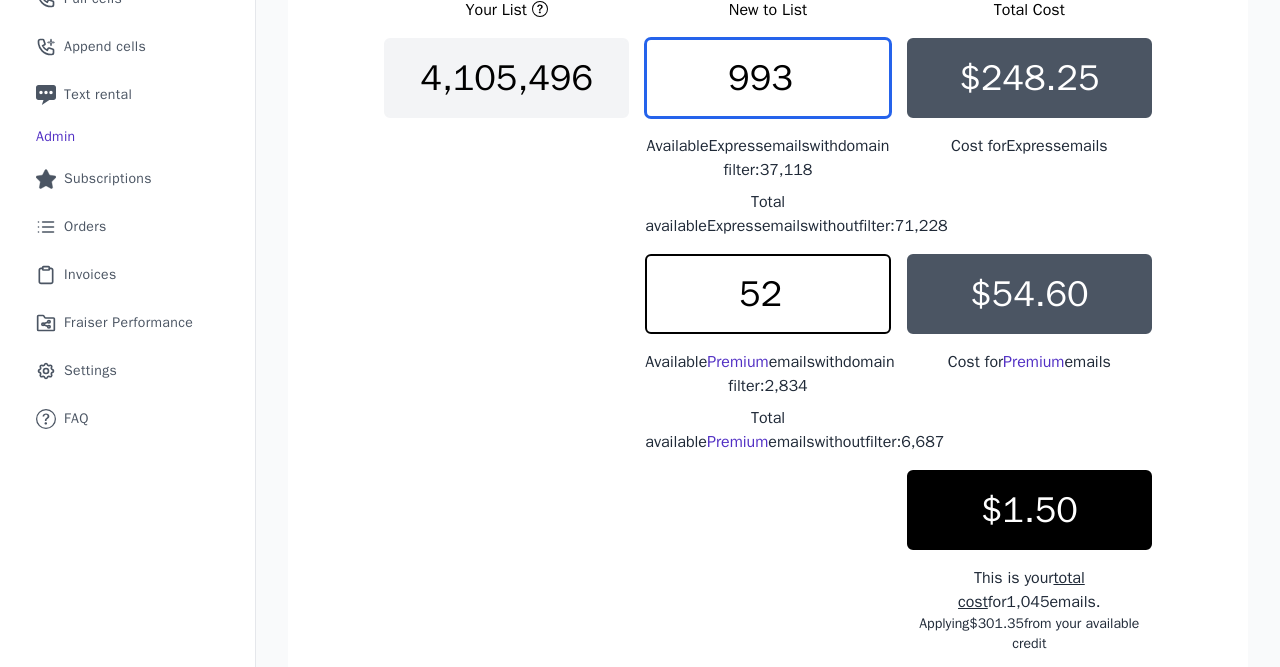 type on "52" 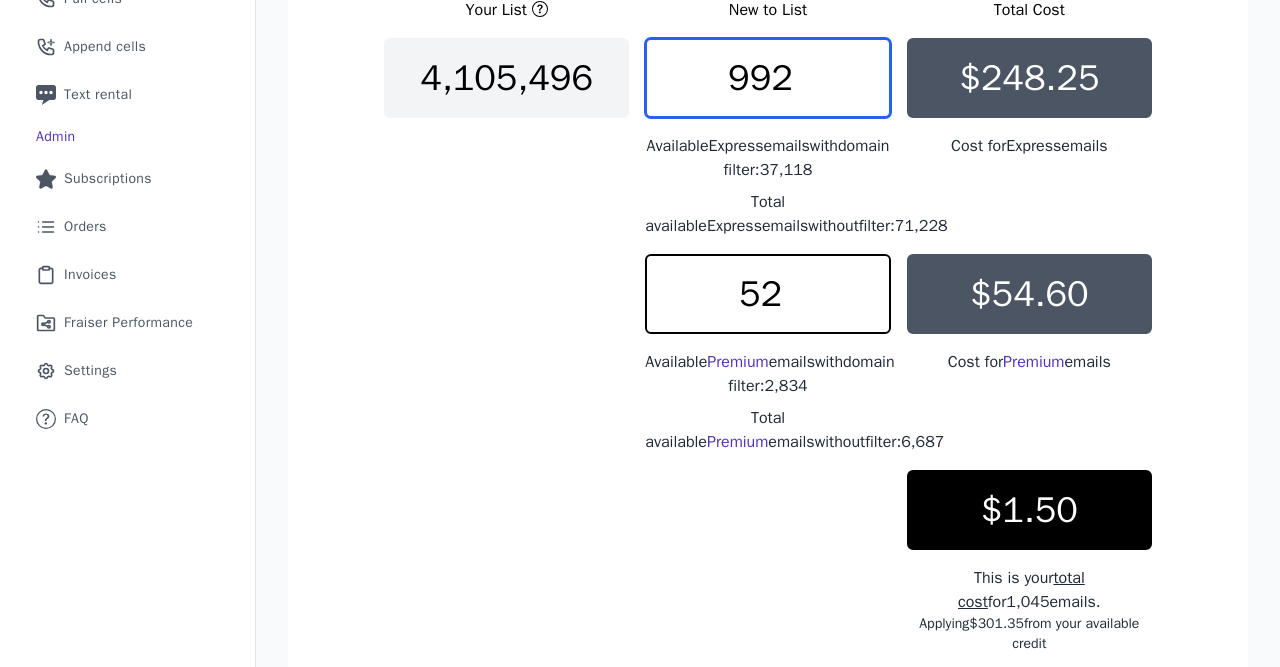 type on "992" 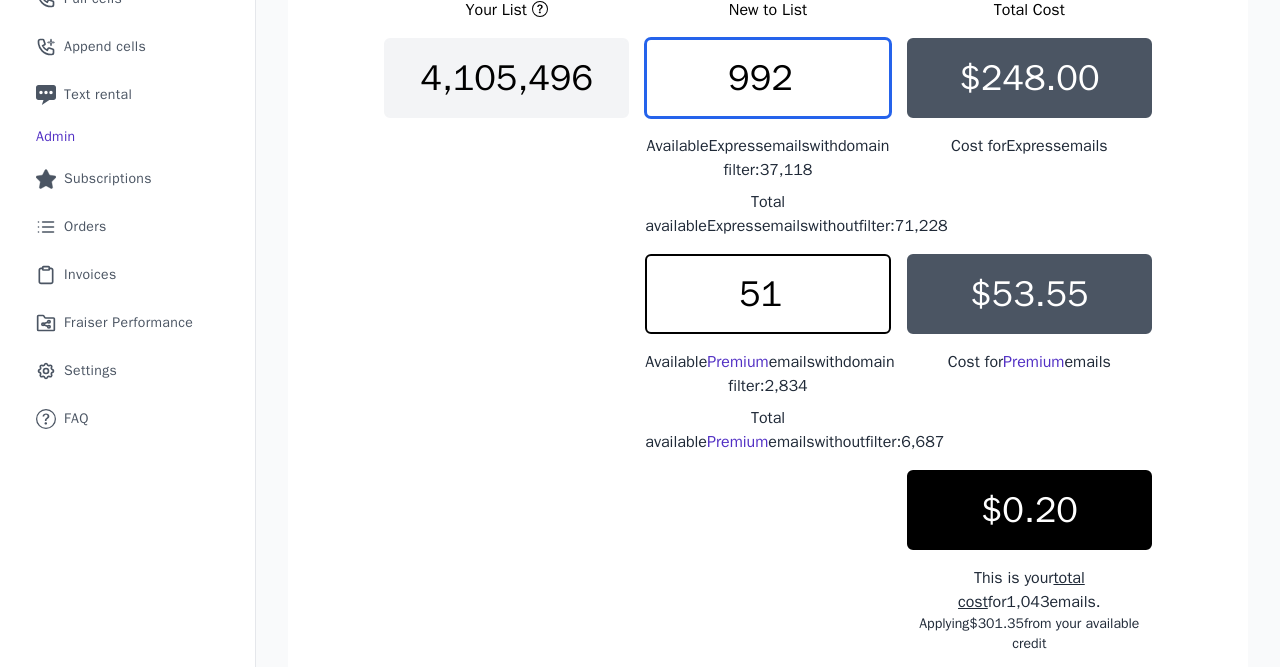 click on "51" at bounding box center [767, 294] 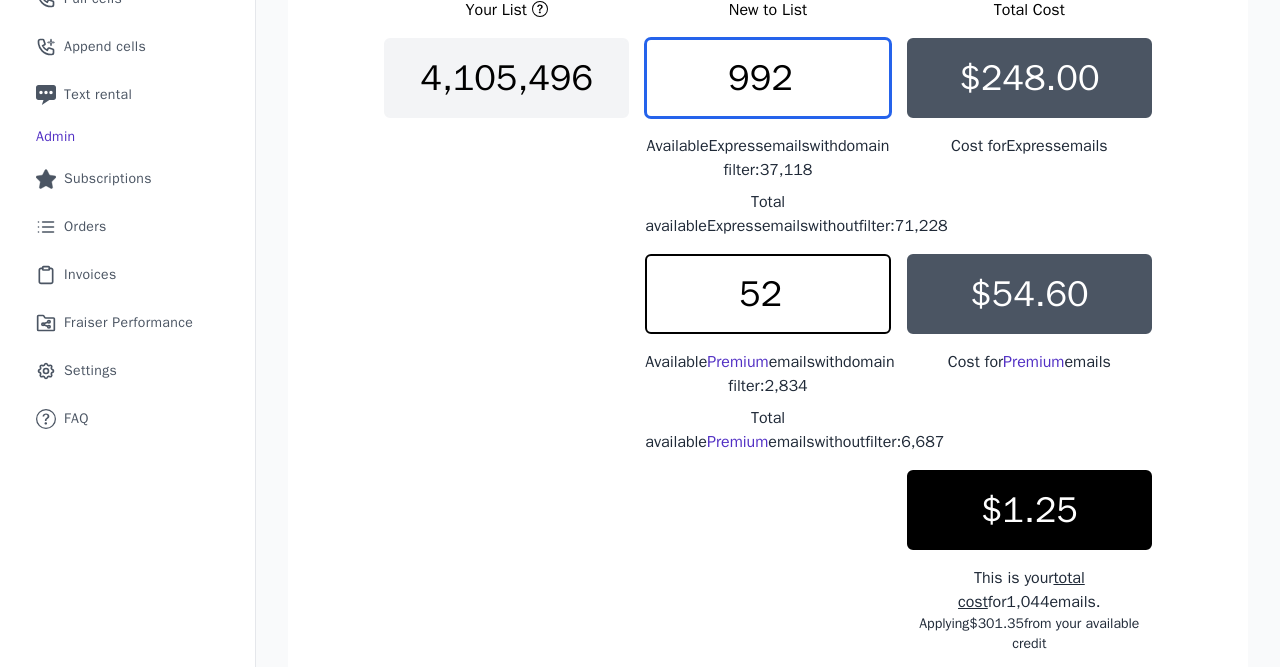 type on "52" 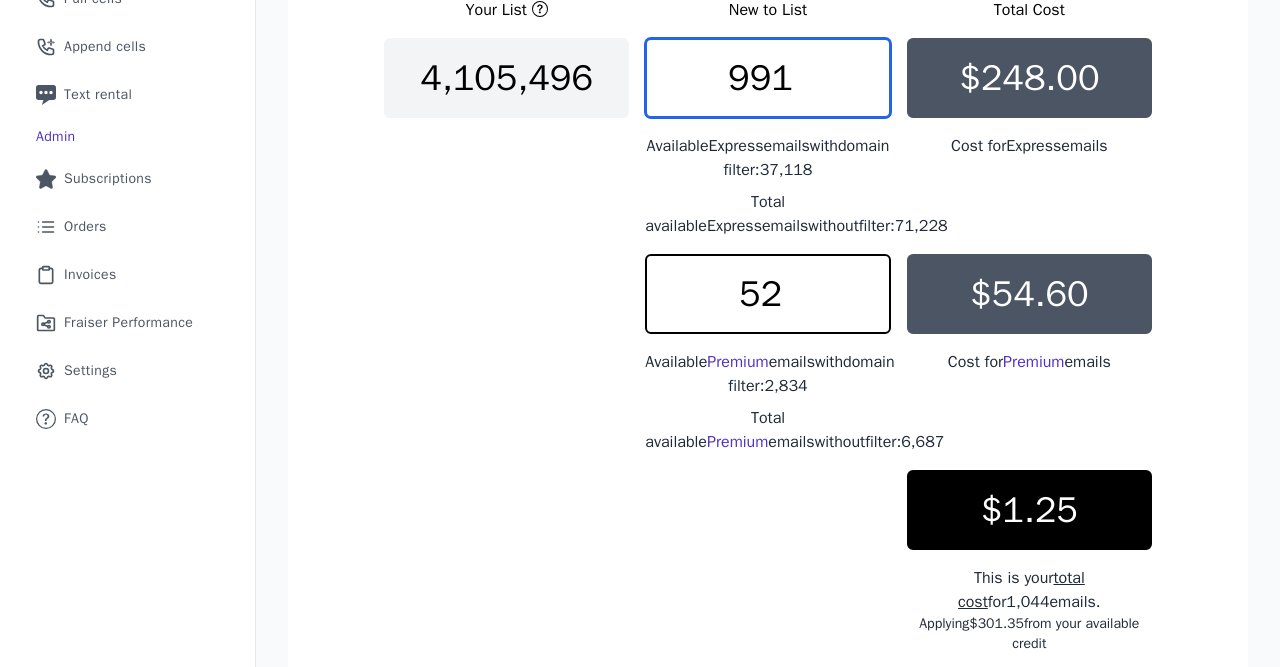 click on "991" at bounding box center [767, 78] 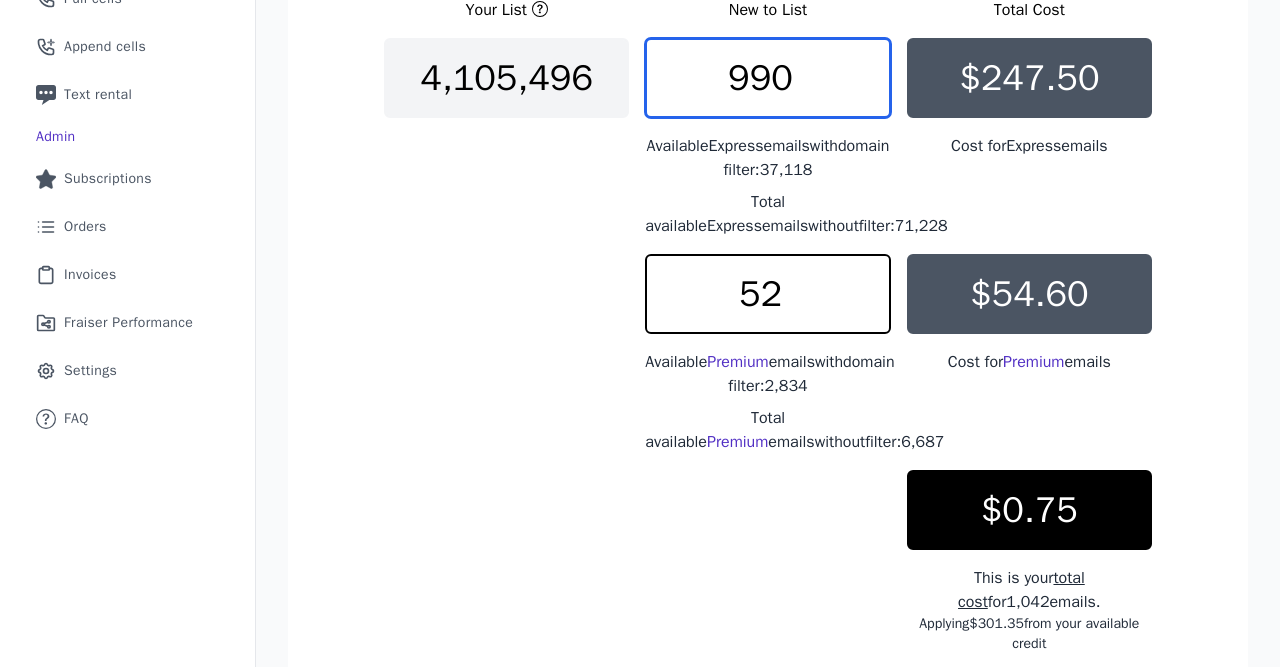 click on "990" at bounding box center [767, 78] 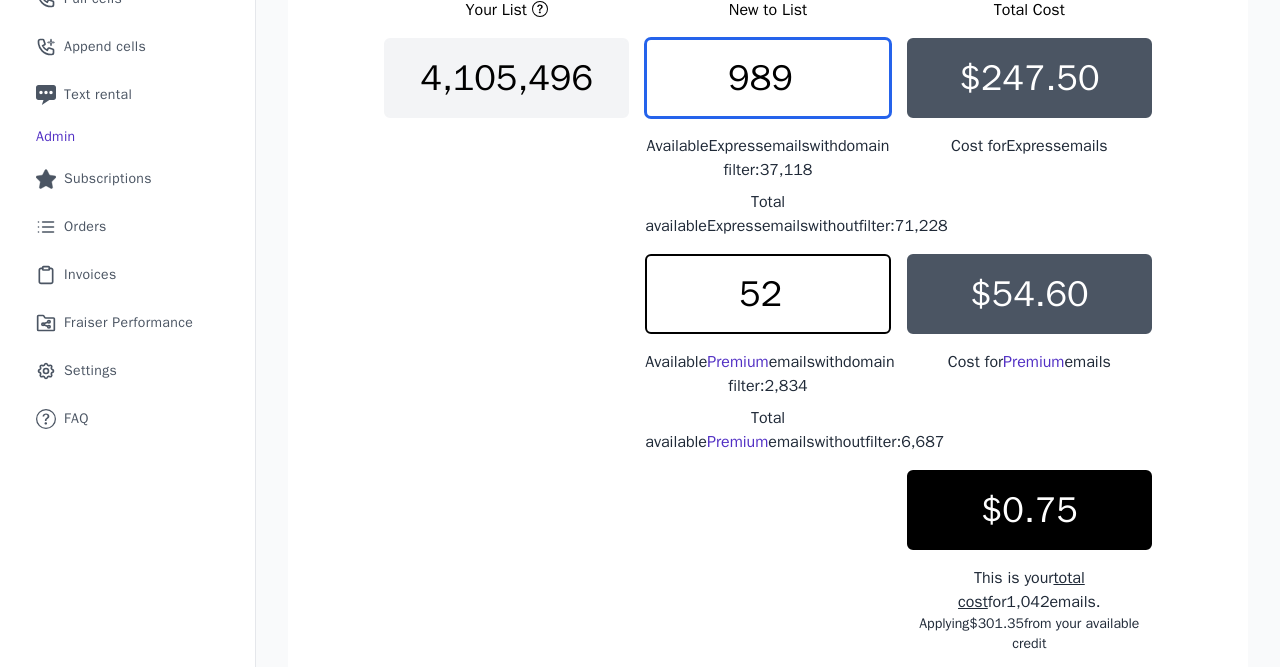 click on "989" at bounding box center (767, 78) 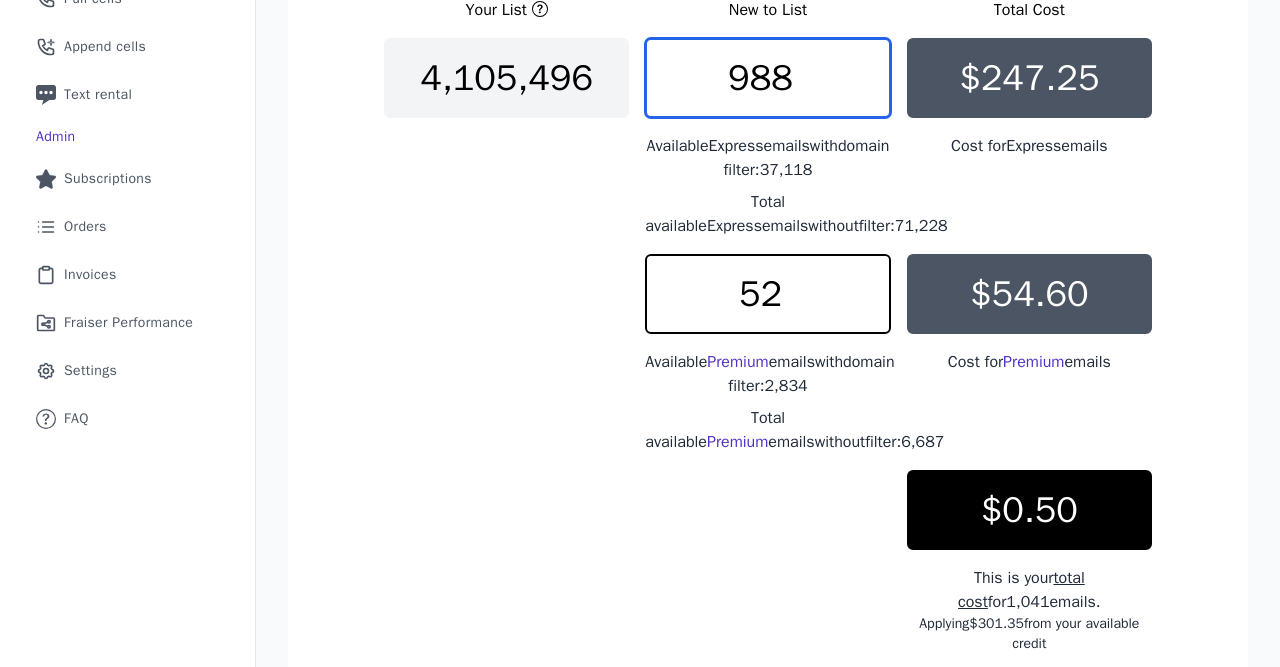 click on "988" at bounding box center [767, 78] 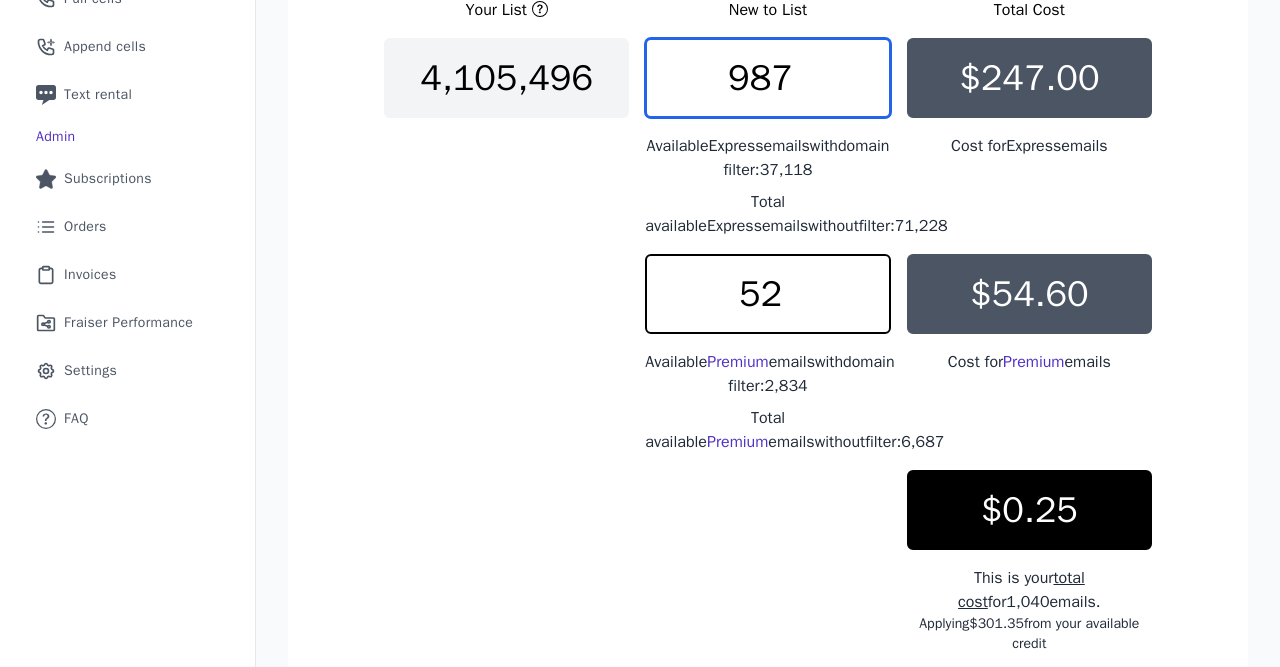 type on "987" 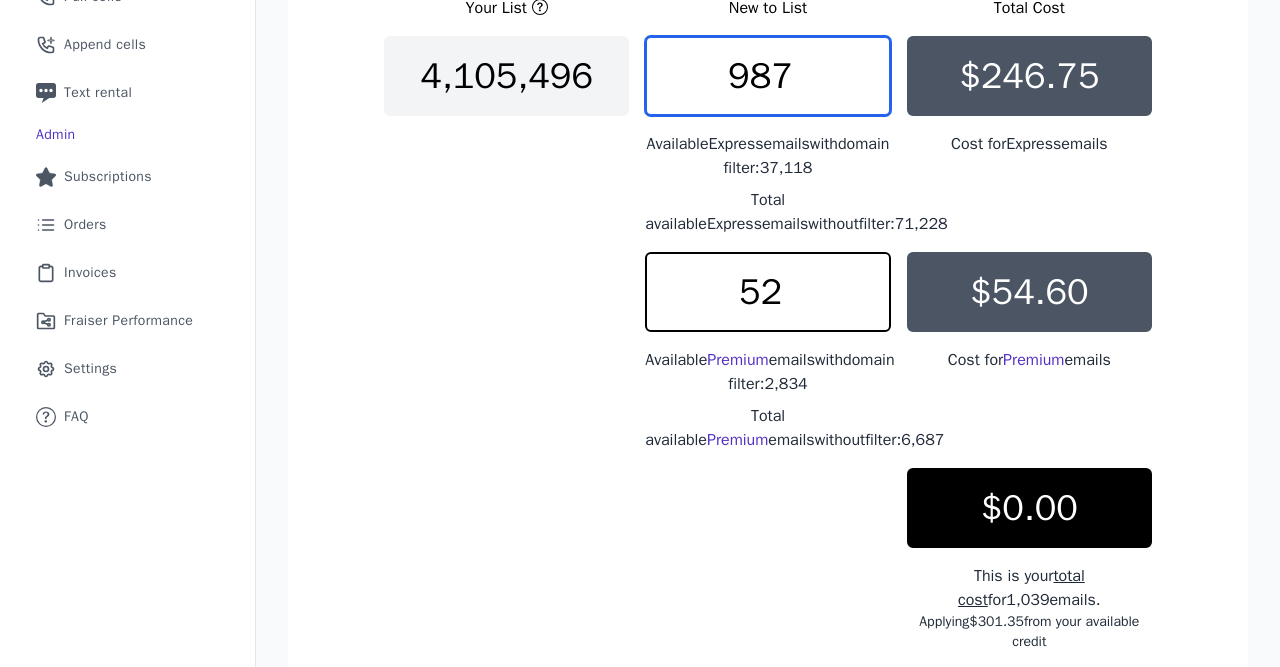 scroll, scrollTop: 451, scrollLeft: 0, axis: vertical 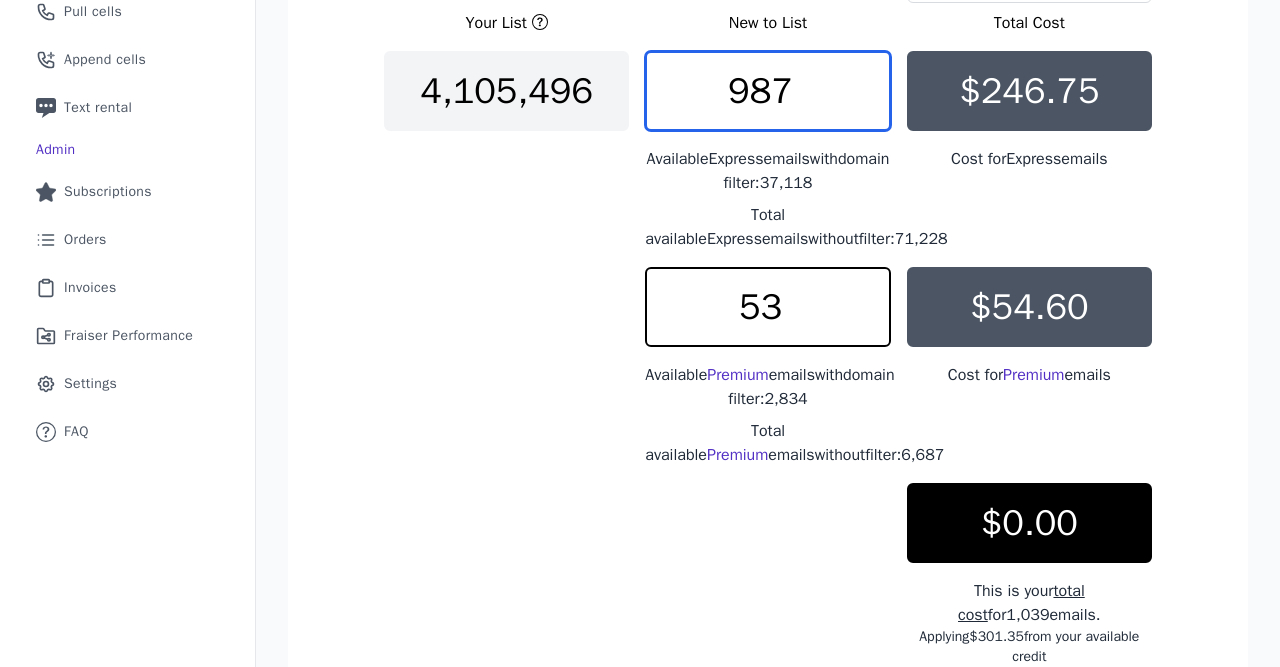 click on "53" at bounding box center [767, 307] 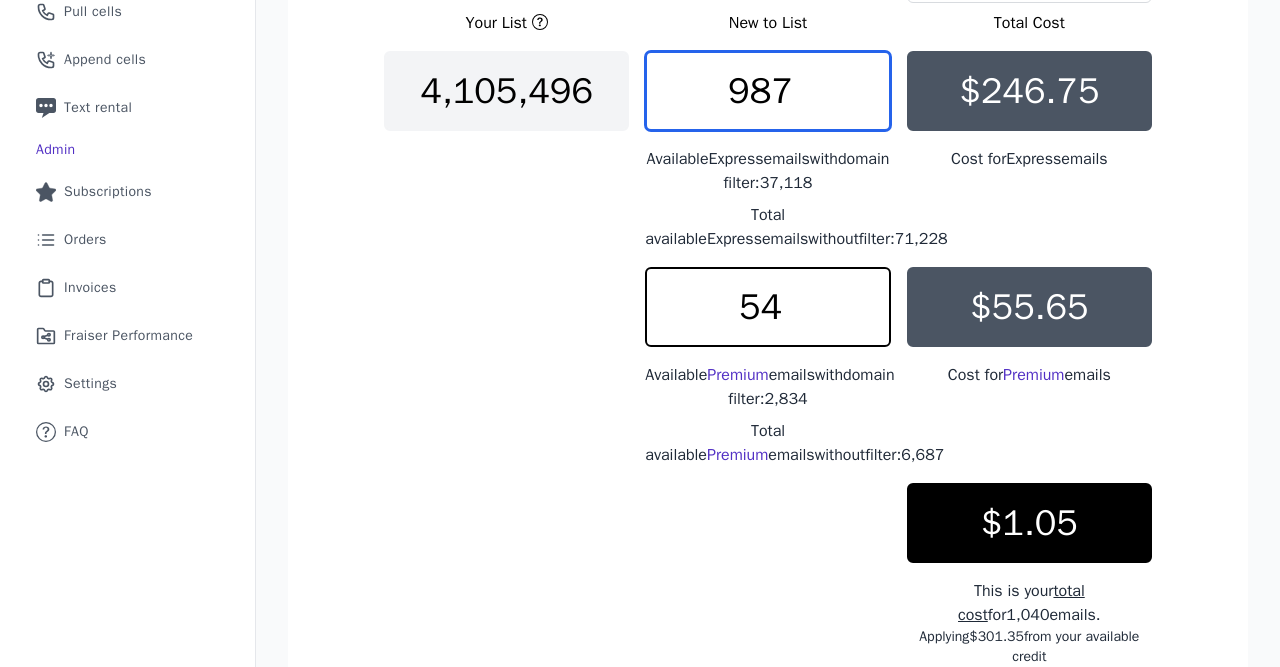 click on "54" at bounding box center [767, 307] 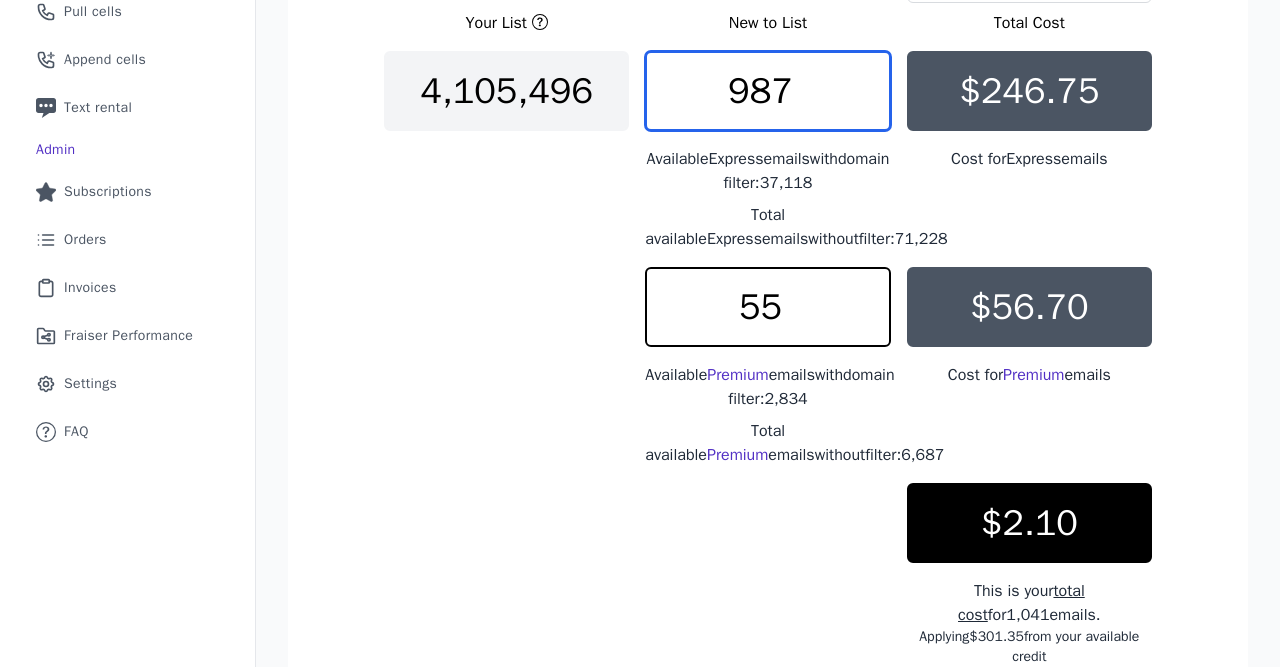 click on "55" at bounding box center (767, 307) 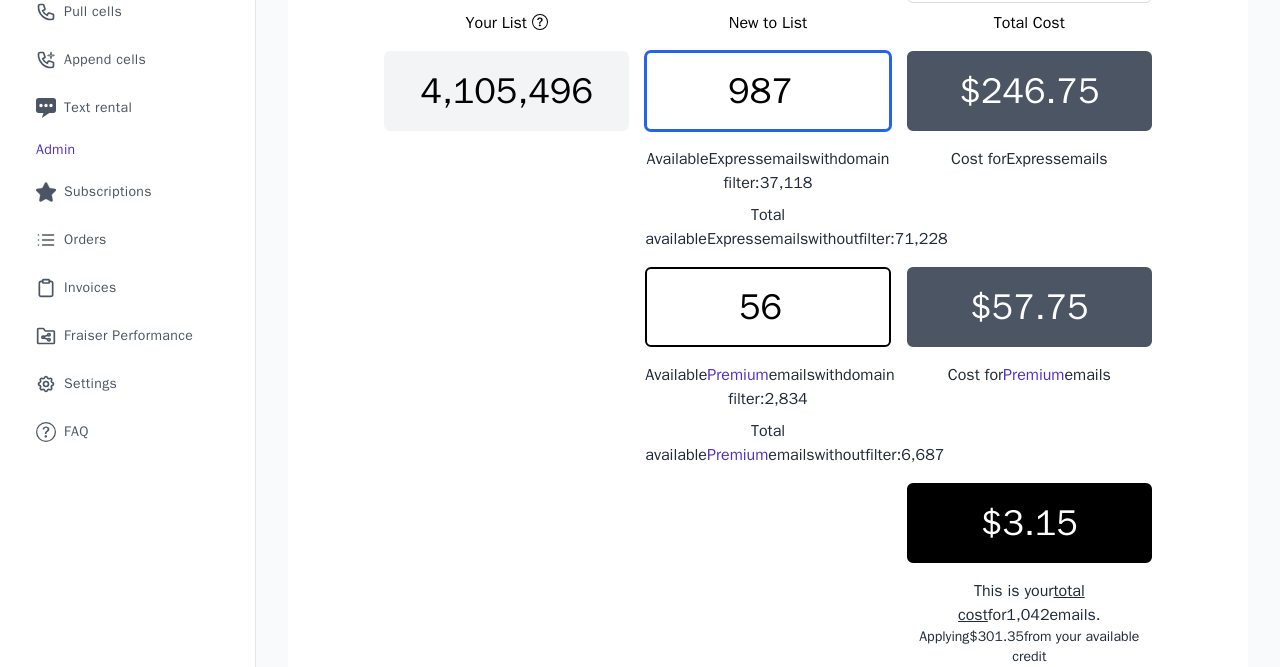 click on "56" at bounding box center (767, 307) 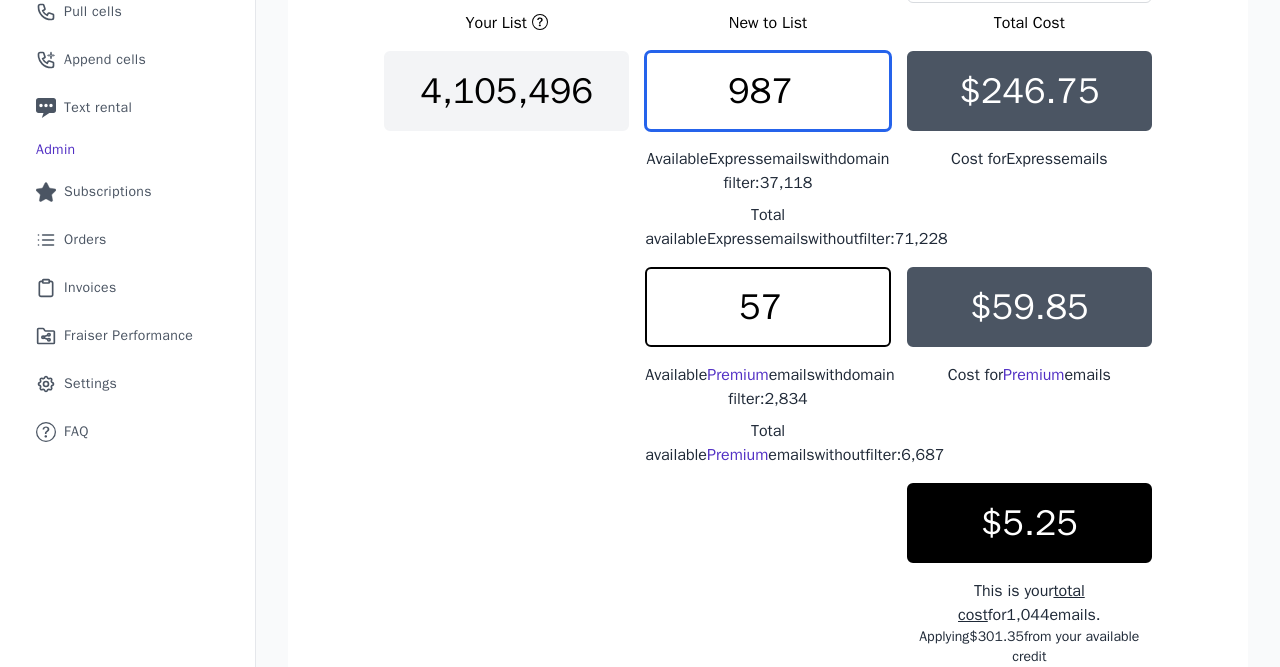 click on "57" at bounding box center (767, 307) 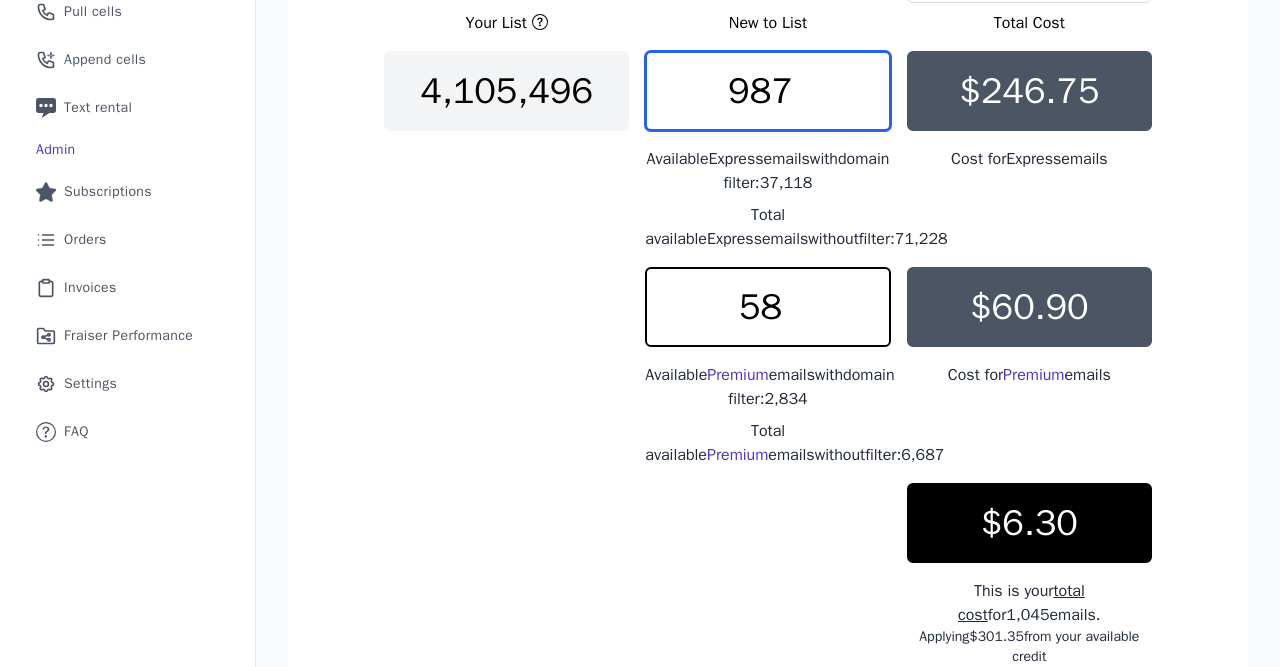 click on "58" at bounding box center (767, 307) 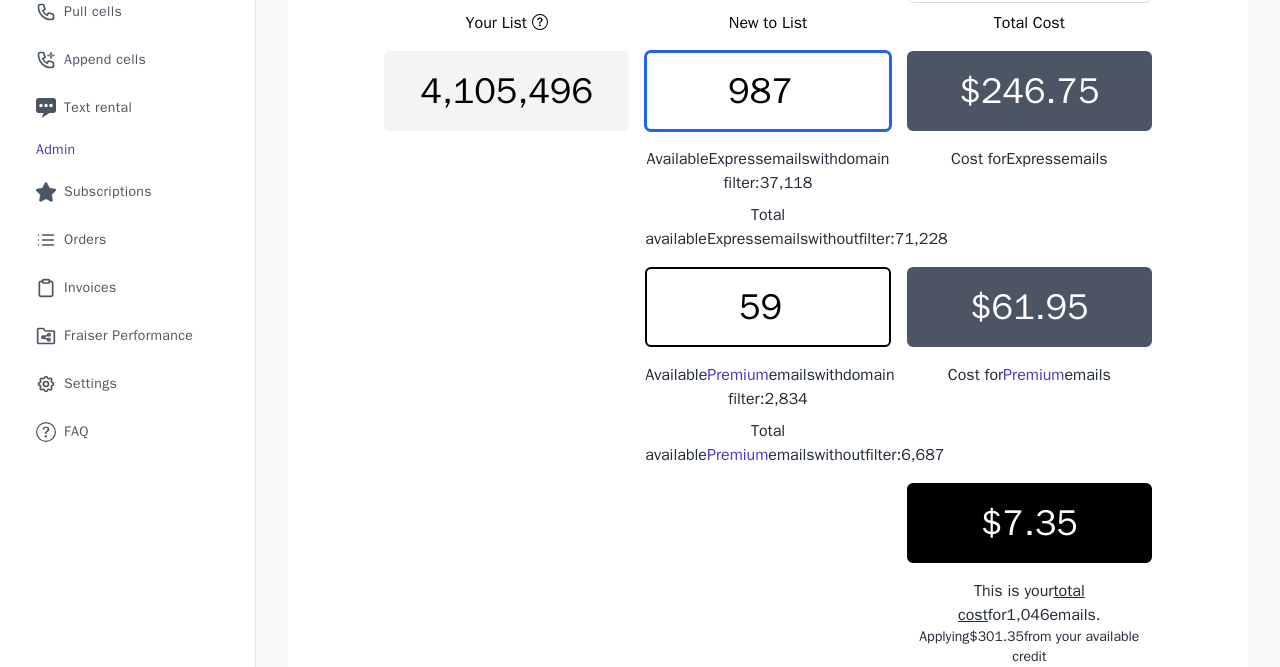 click on "59" at bounding box center (767, 307) 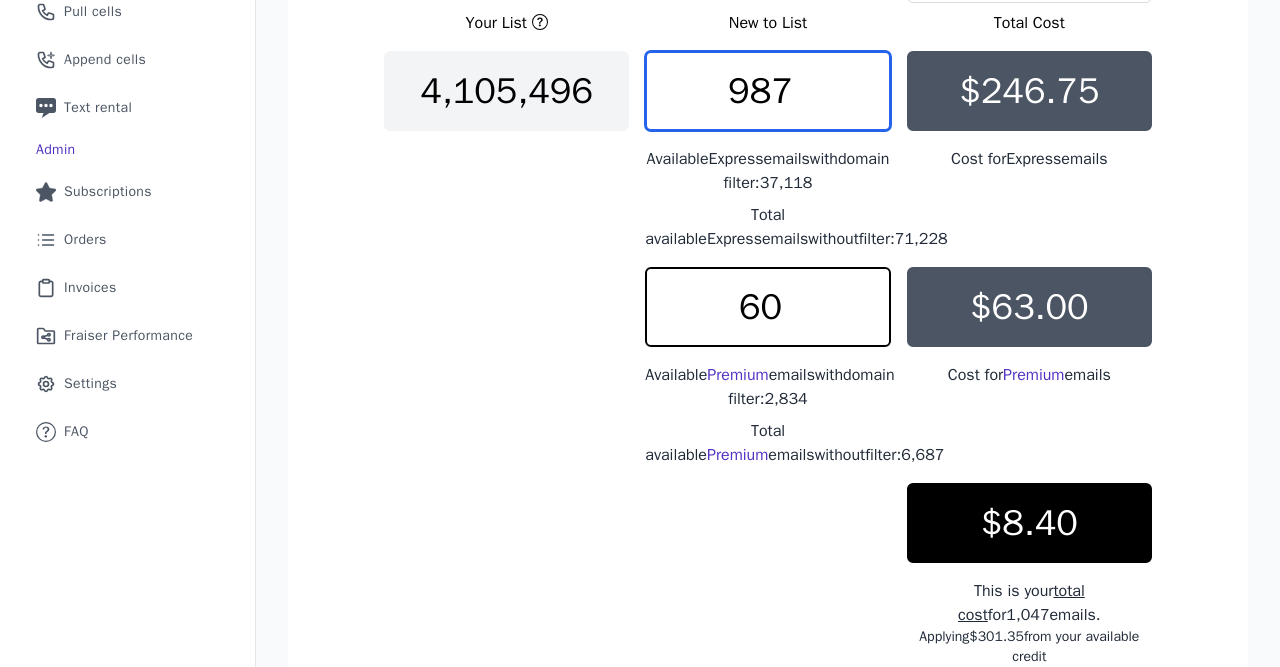 click on "60" at bounding box center [767, 307] 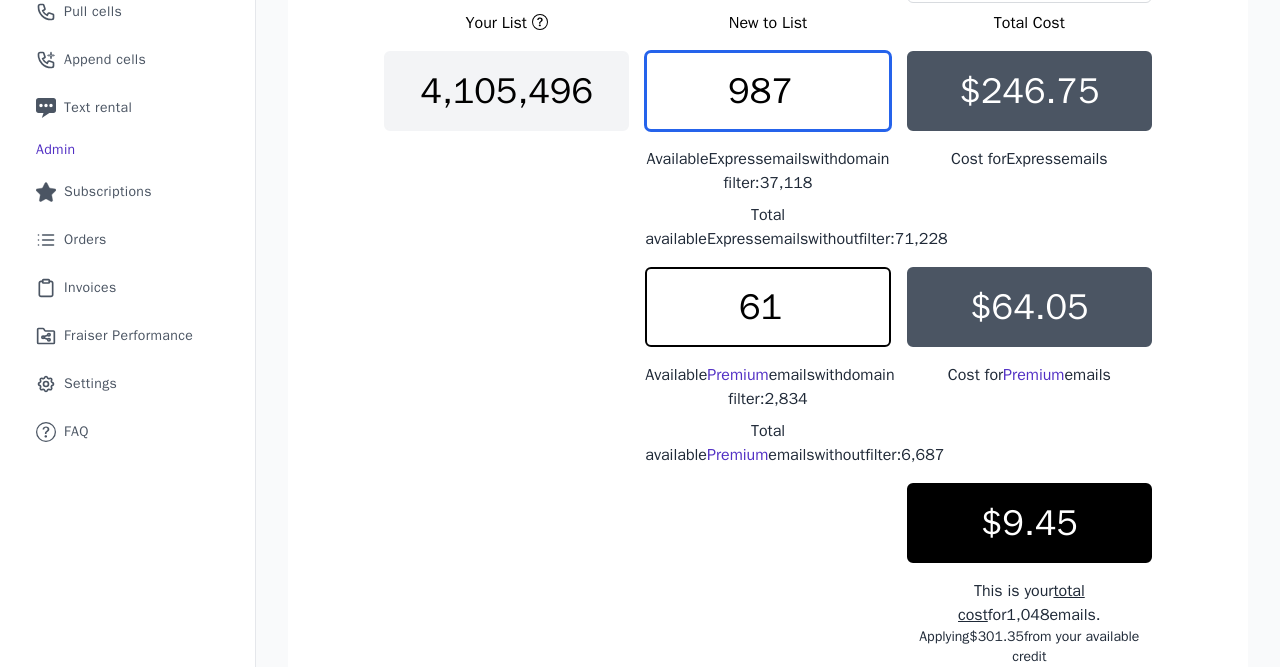 click on "61" at bounding box center (767, 307) 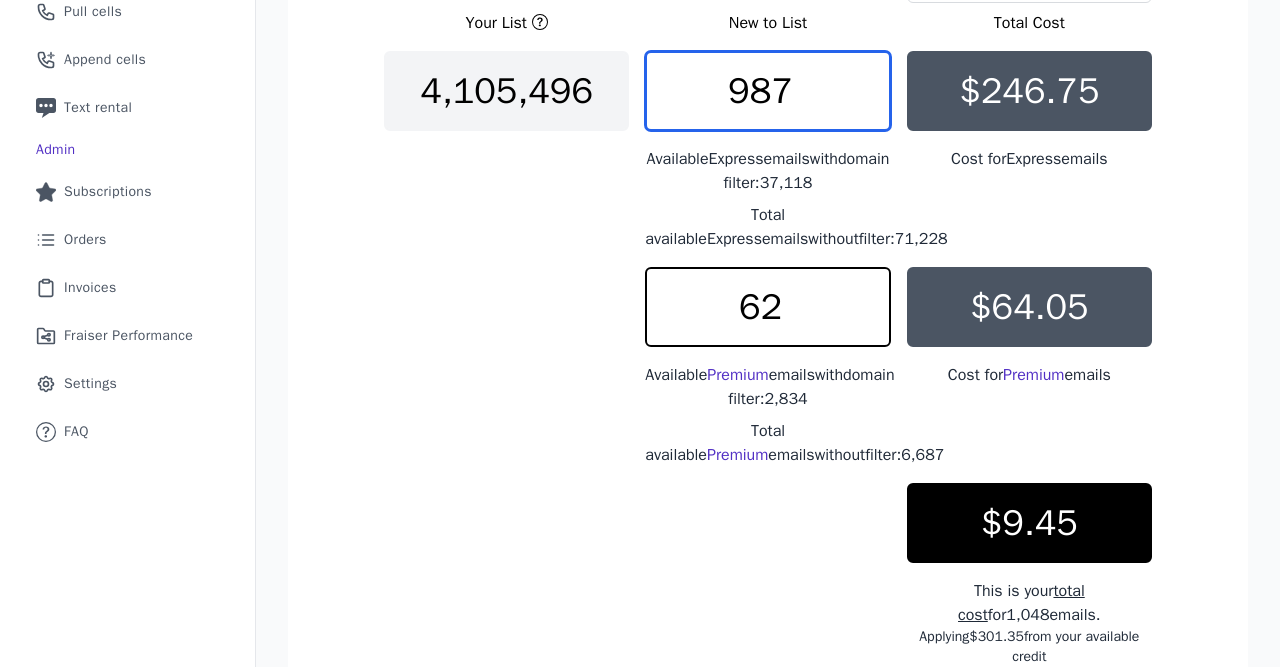 click on "62" at bounding box center [767, 307] 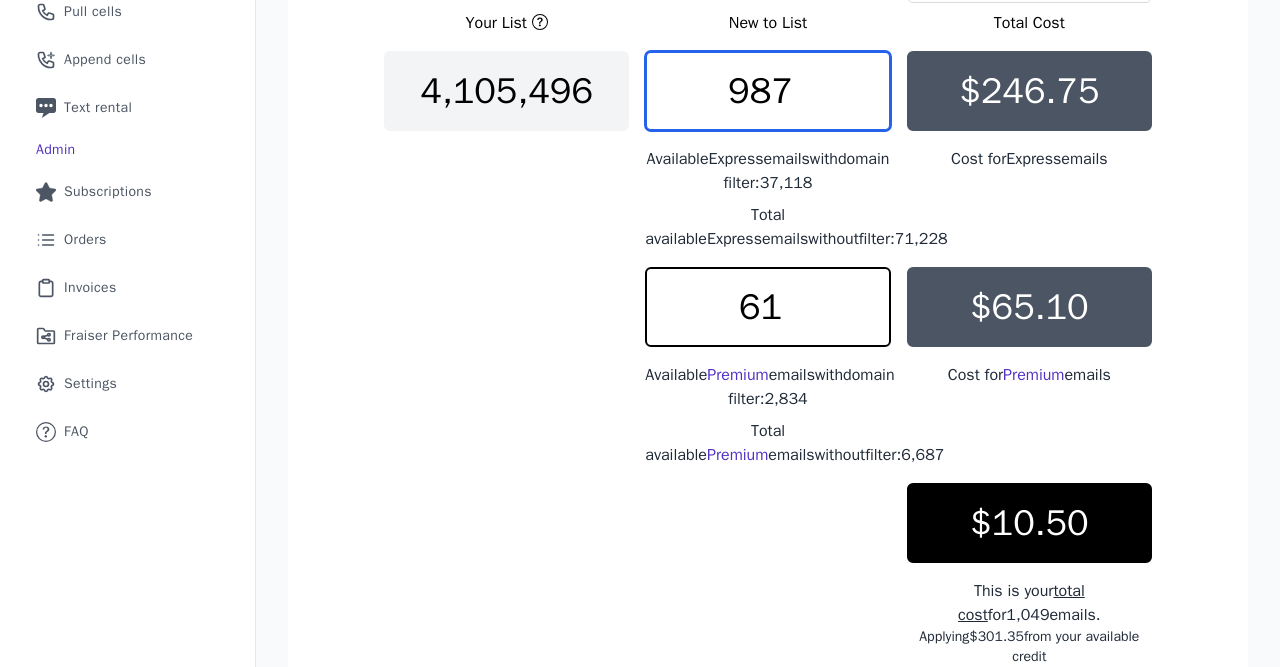 click on "61" at bounding box center (767, 307) 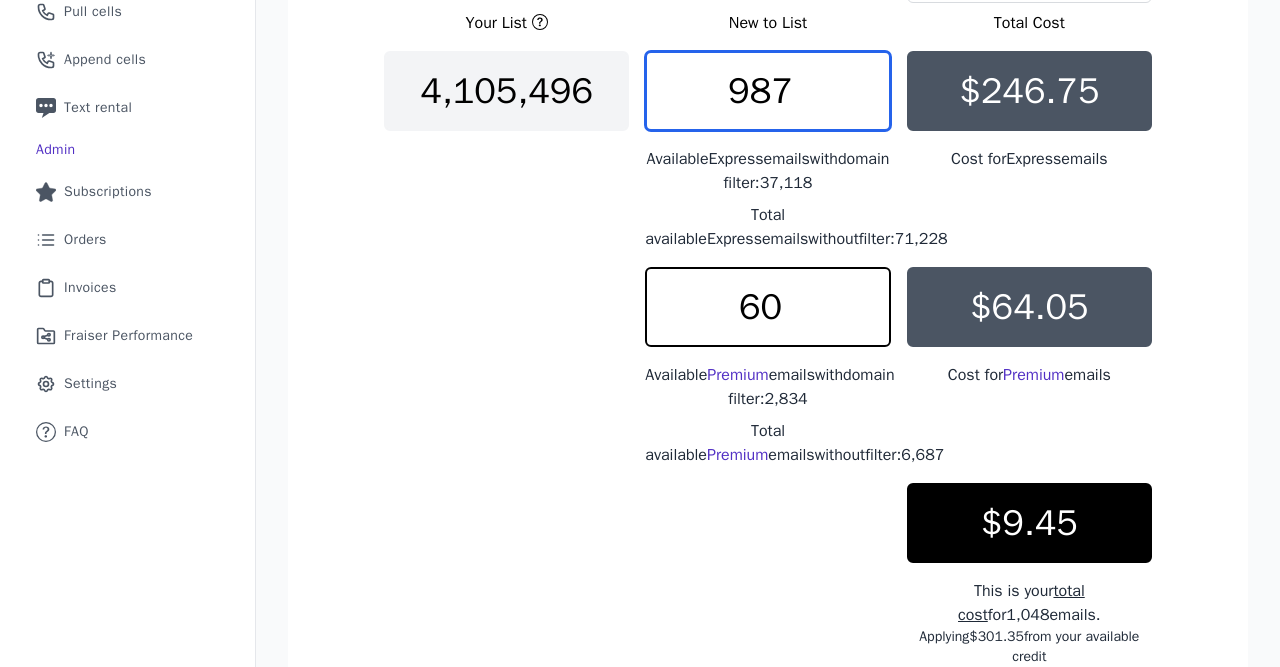 click on "60" at bounding box center [767, 307] 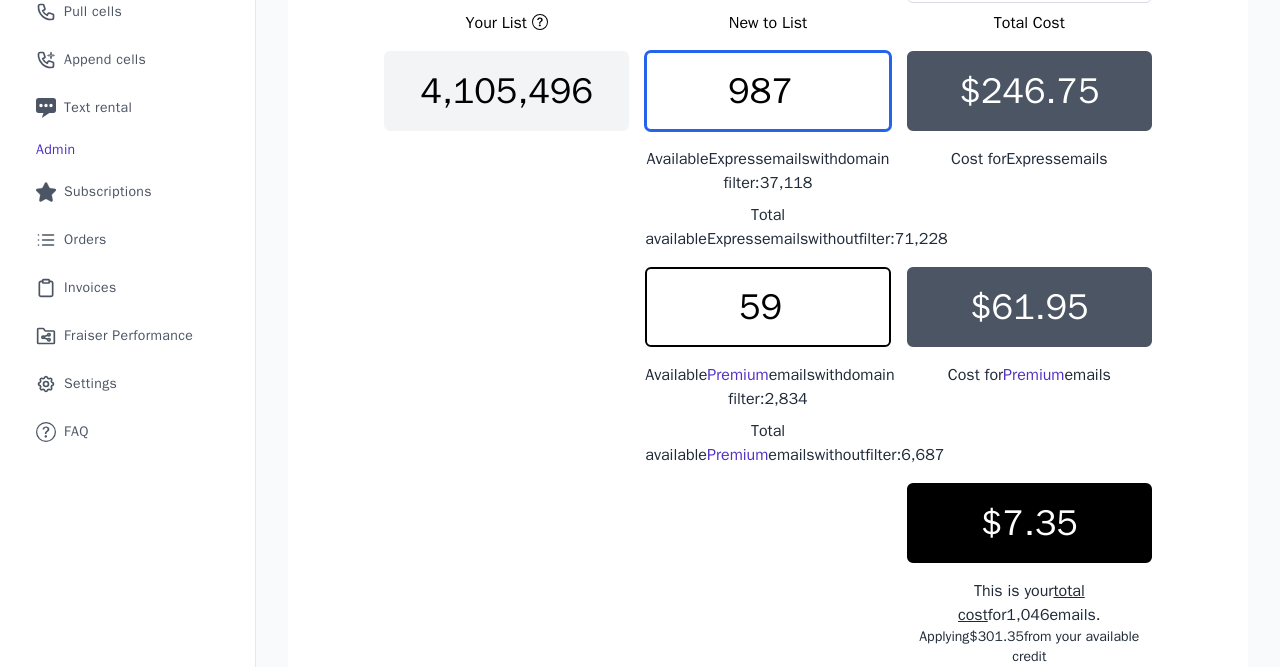 click on "59" at bounding box center [767, 307] 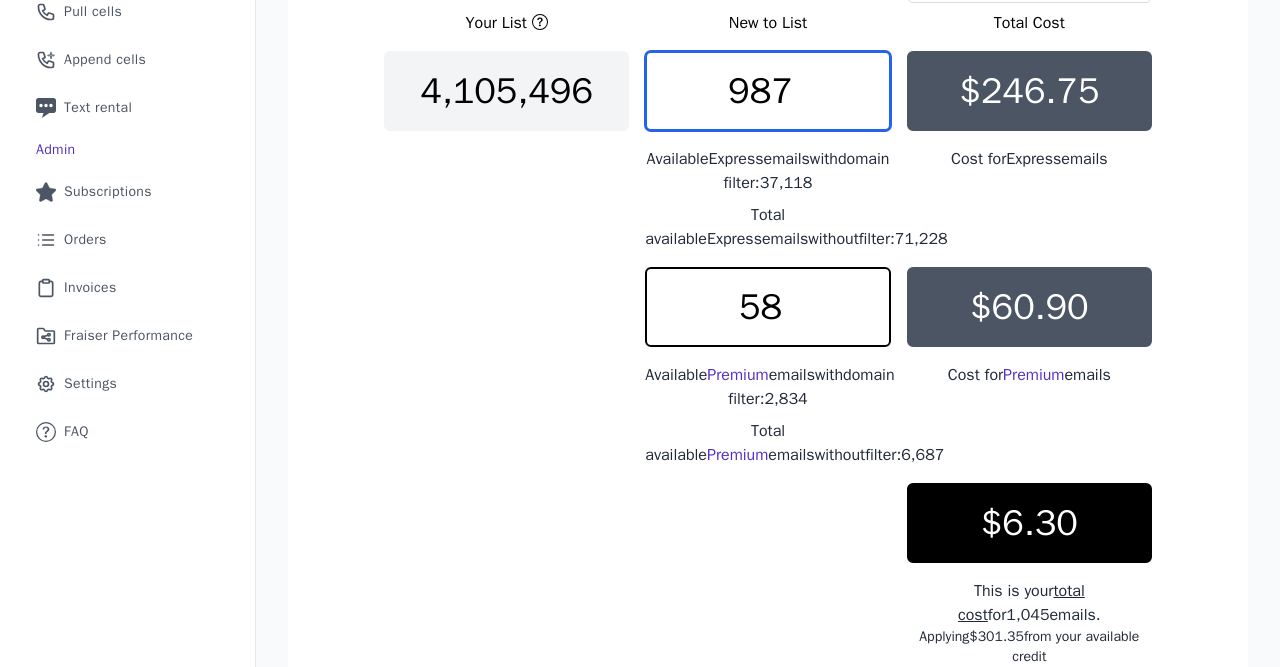 click on "58" at bounding box center (767, 307) 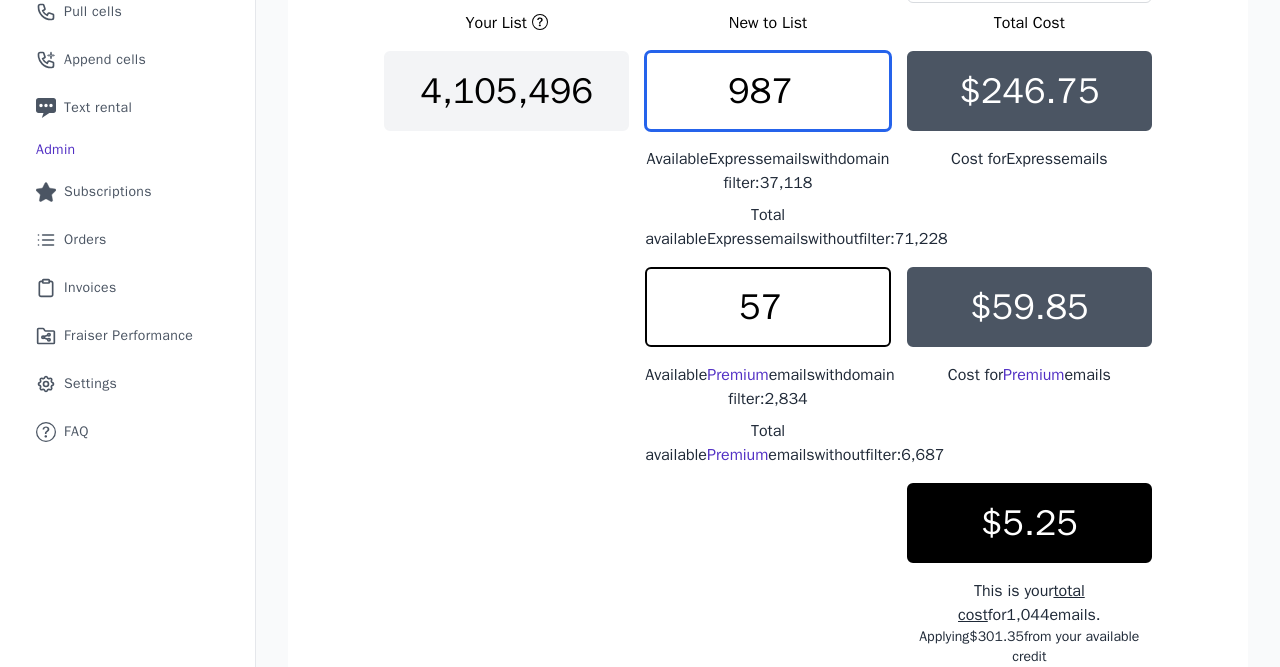 click on "57" at bounding box center [767, 307] 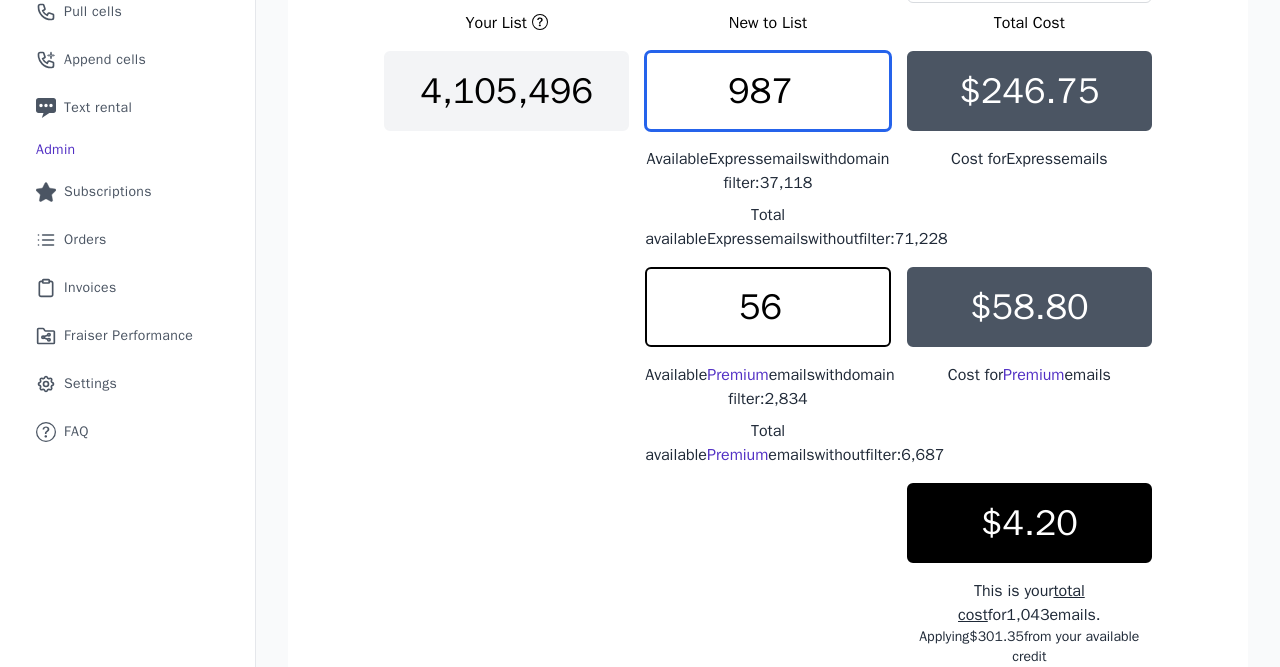 click on "56" at bounding box center (767, 307) 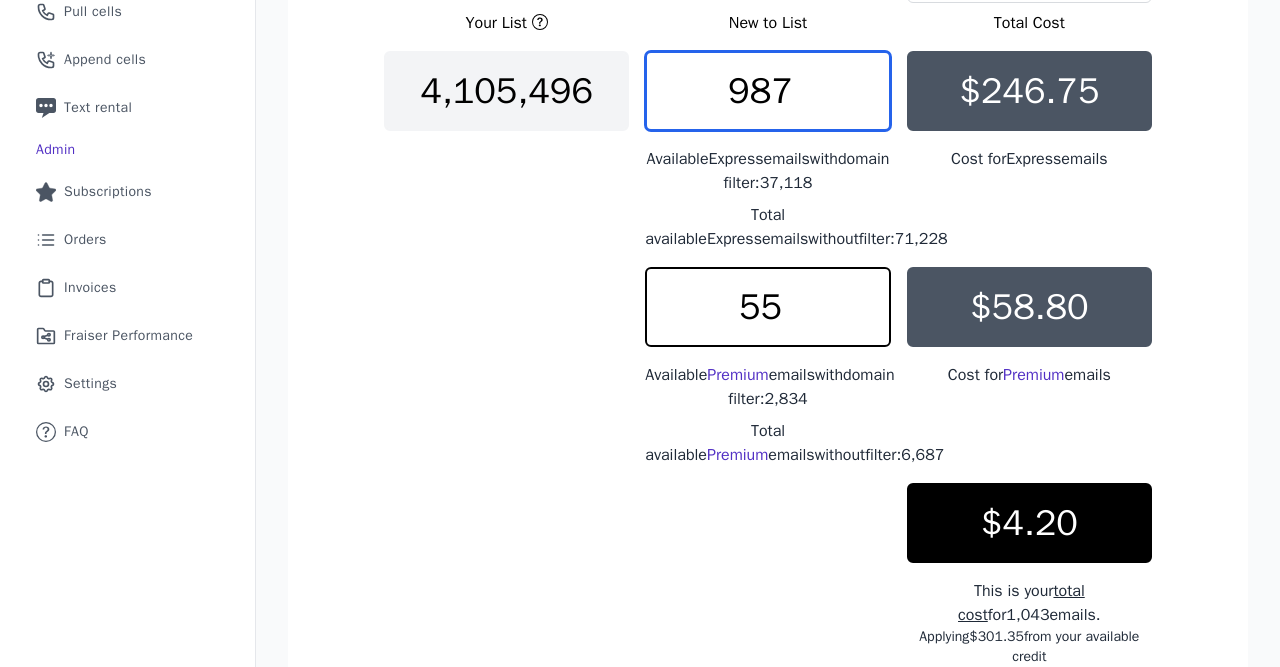 click on "55" at bounding box center (767, 307) 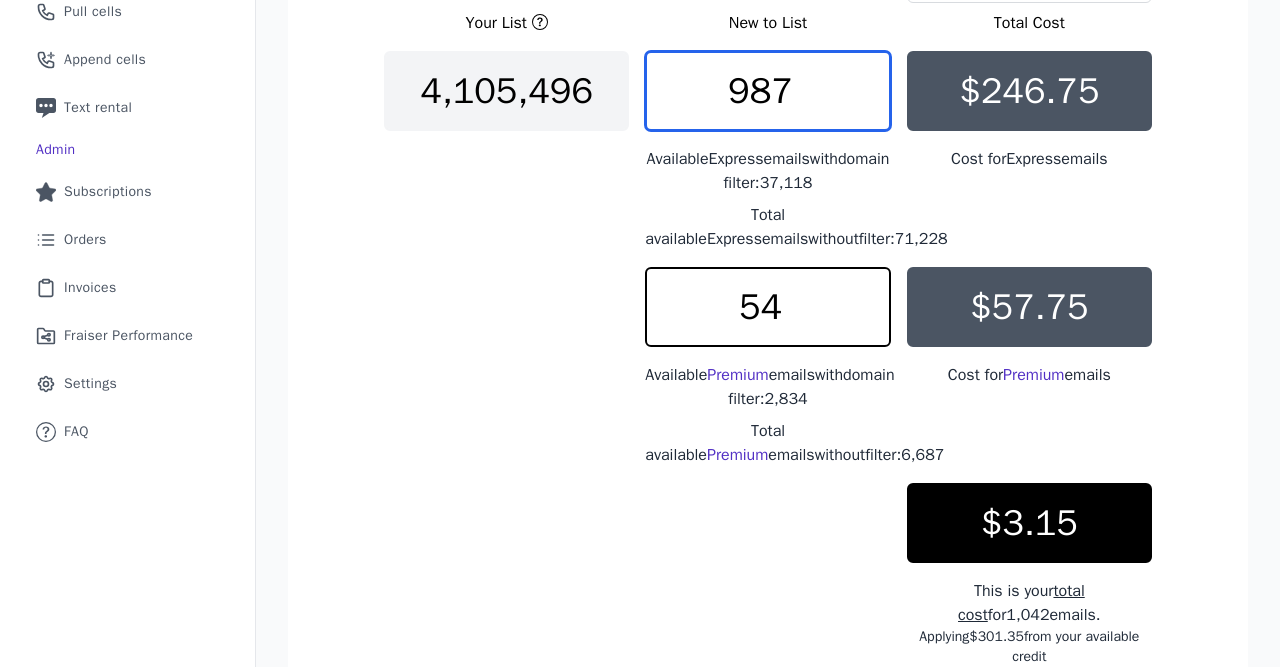 click on "54" at bounding box center (767, 307) 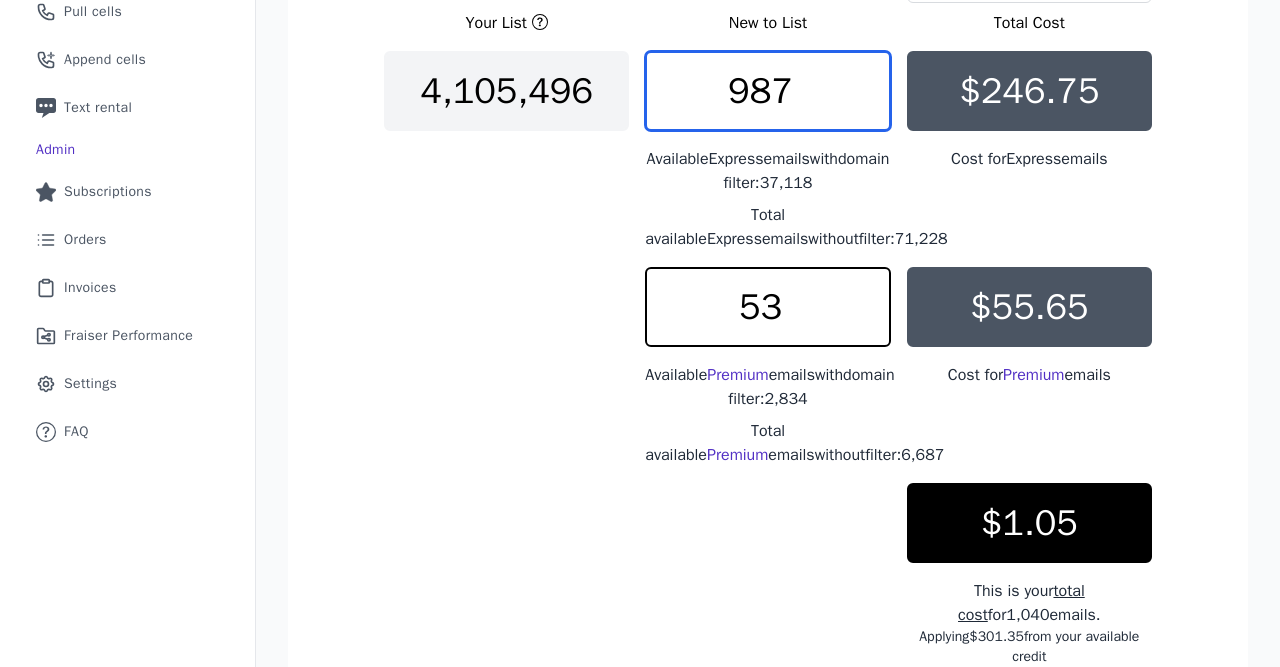 click on "53" at bounding box center (767, 307) 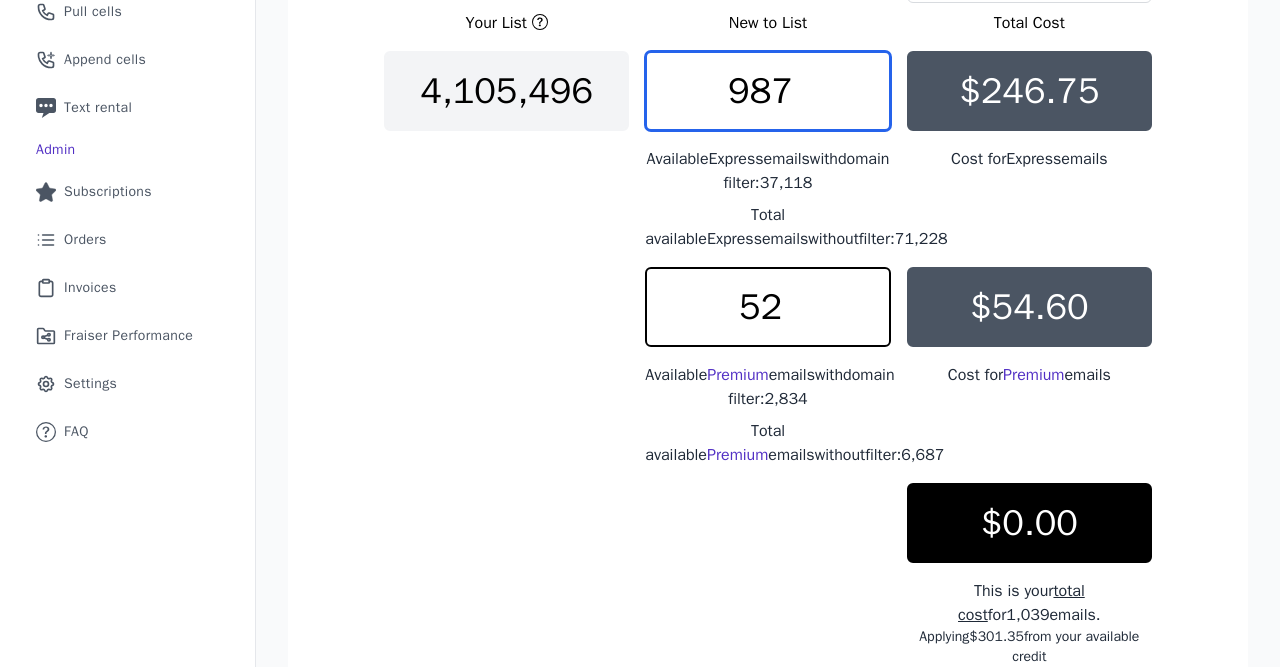 type on "52" 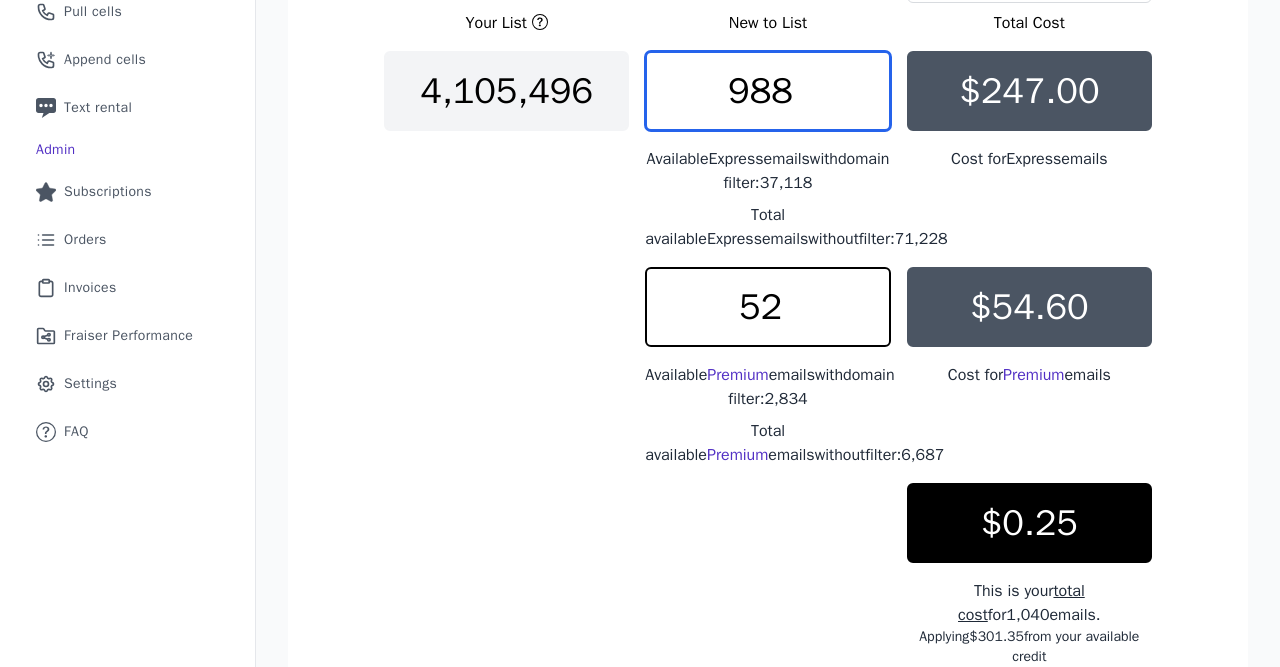 click on "988" at bounding box center (767, 91) 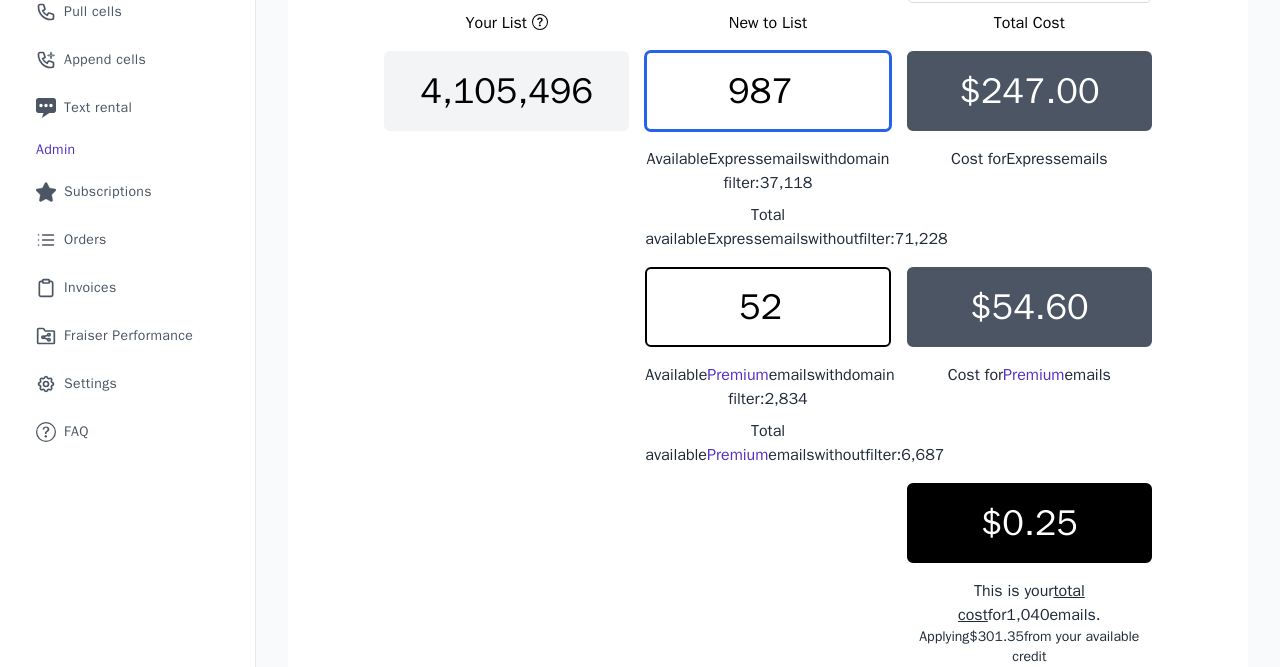 type on "987" 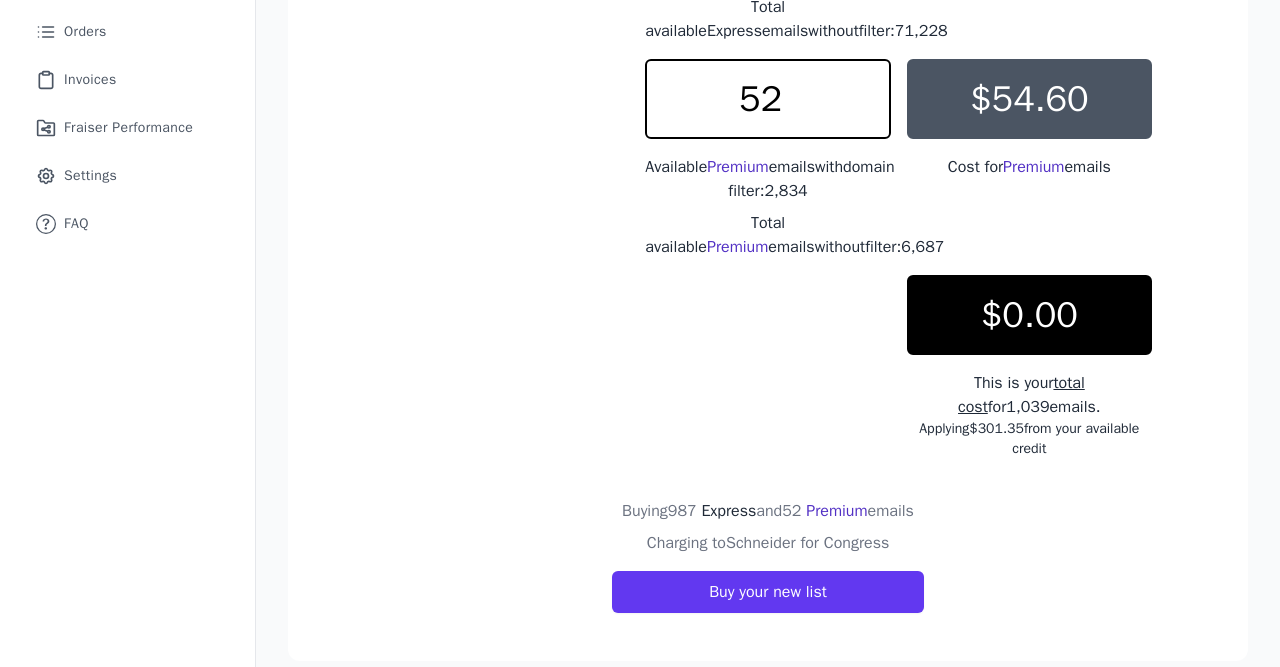 scroll, scrollTop: 683, scrollLeft: 0, axis: vertical 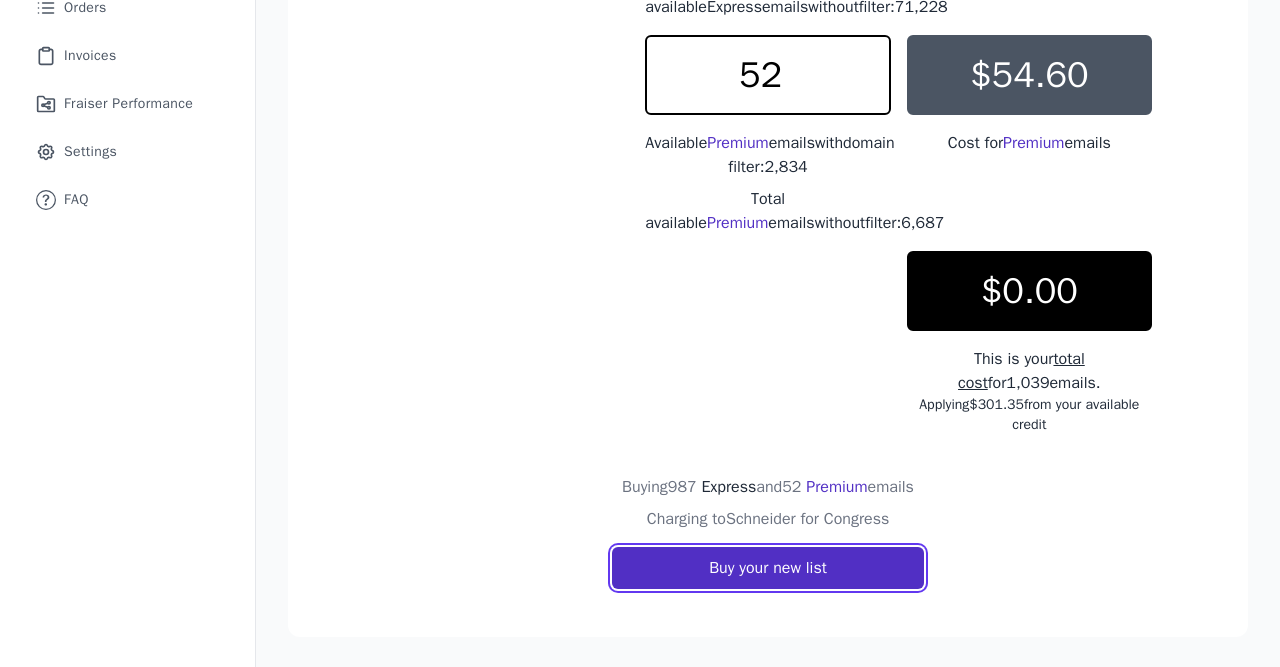 click on "Buy your new list" at bounding box center [768, 568] 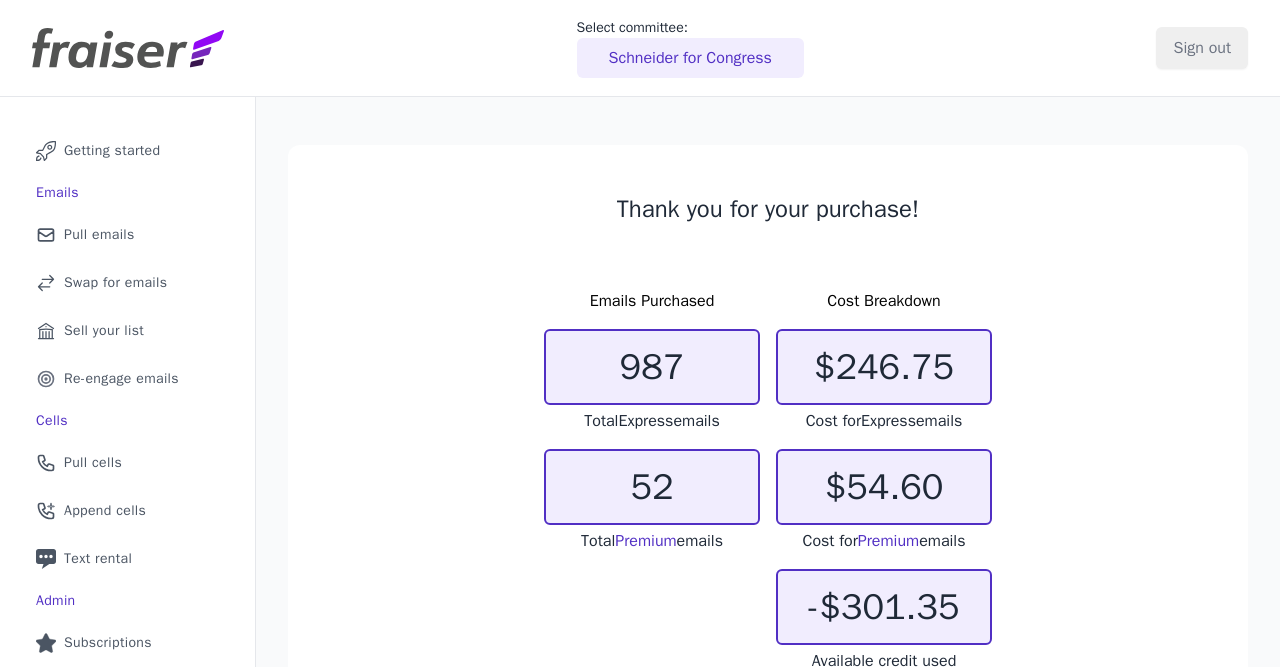 scroll, scrollTop: 0, scrollLeft: 0, axis: both 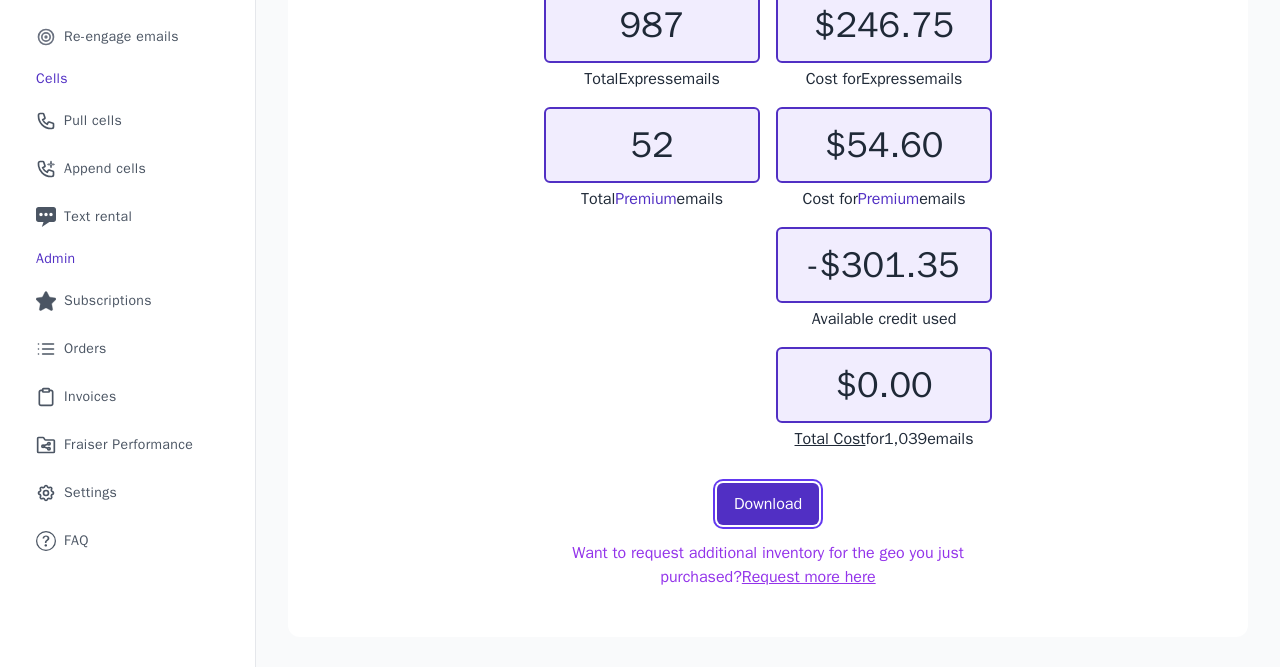 click on "Download" at bounding box center (768, 504) 